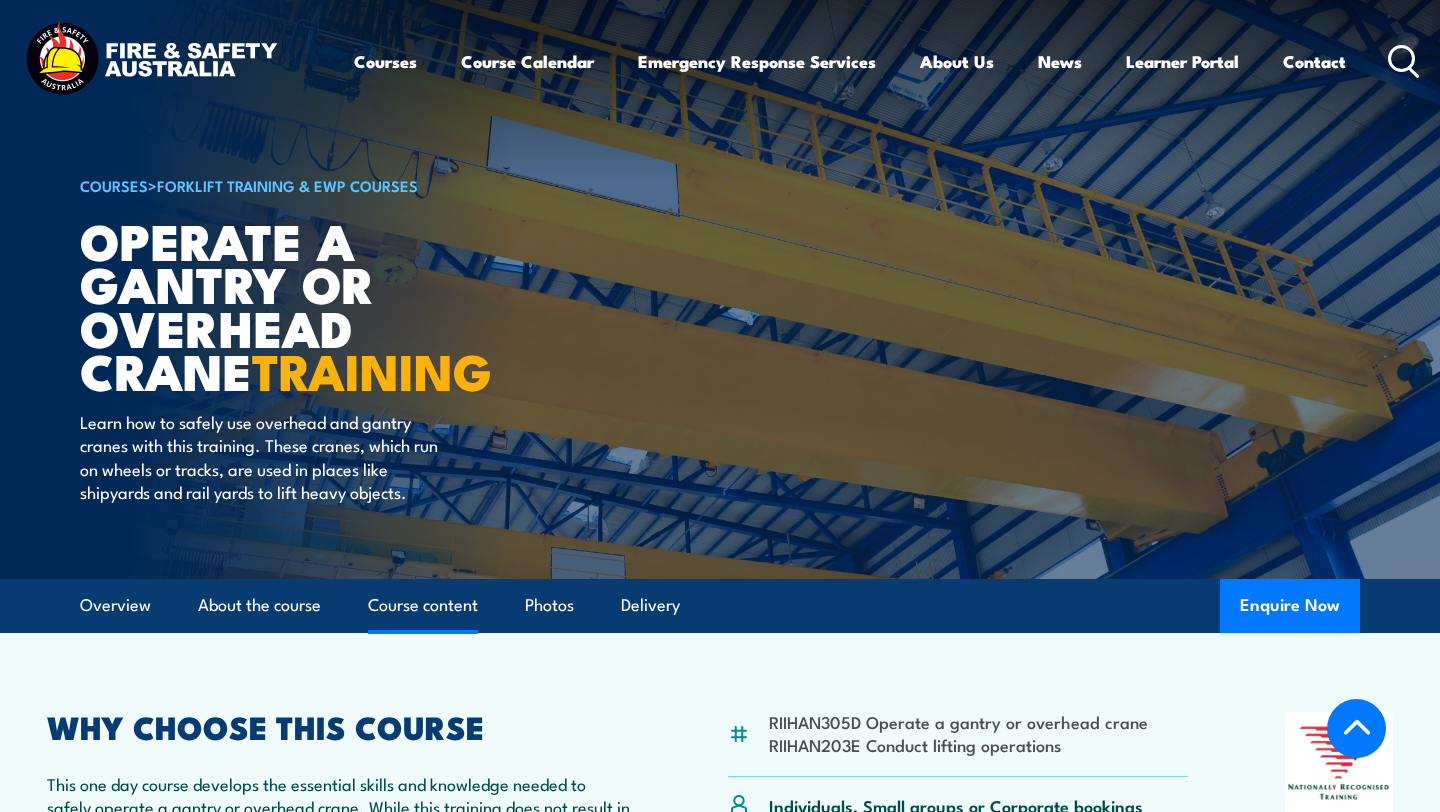 scroll, scrollTop: 1747, scrollLeft: 0, axis: vertical 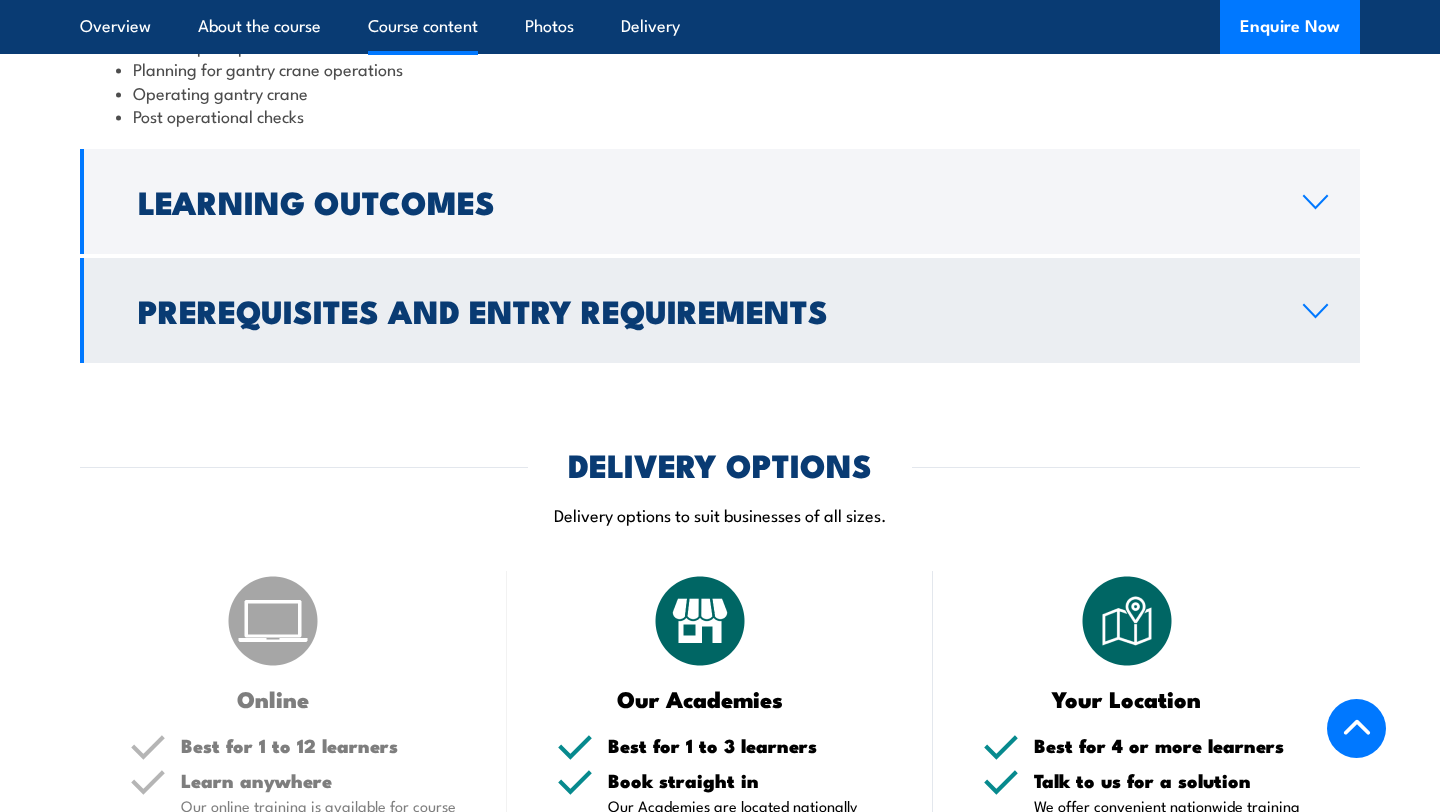 click on "Prerequisites and Entry Requirements" at bounding box center (704, 310) 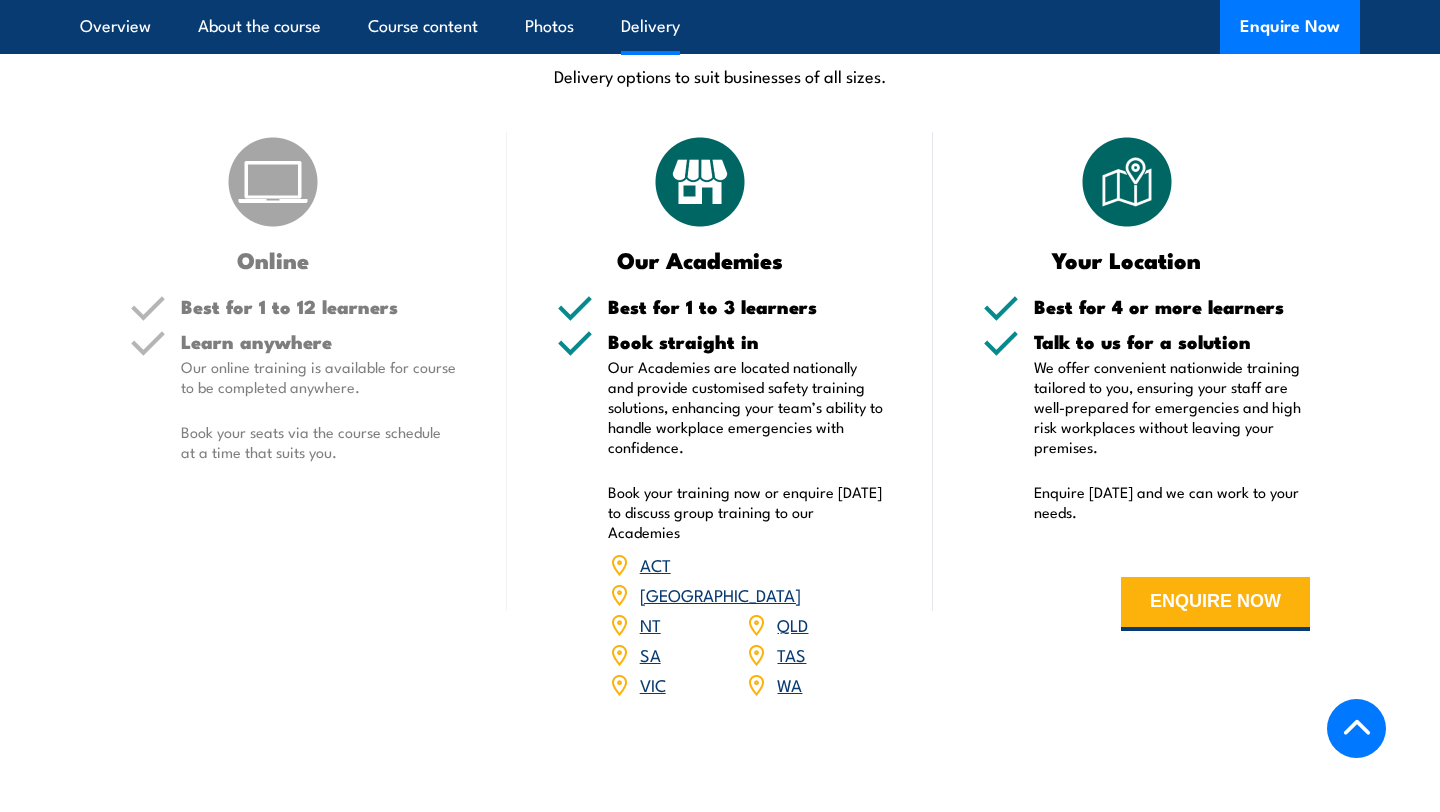 scroll, scrollTop: 2392, scrollLeft: 0, axis: vertical 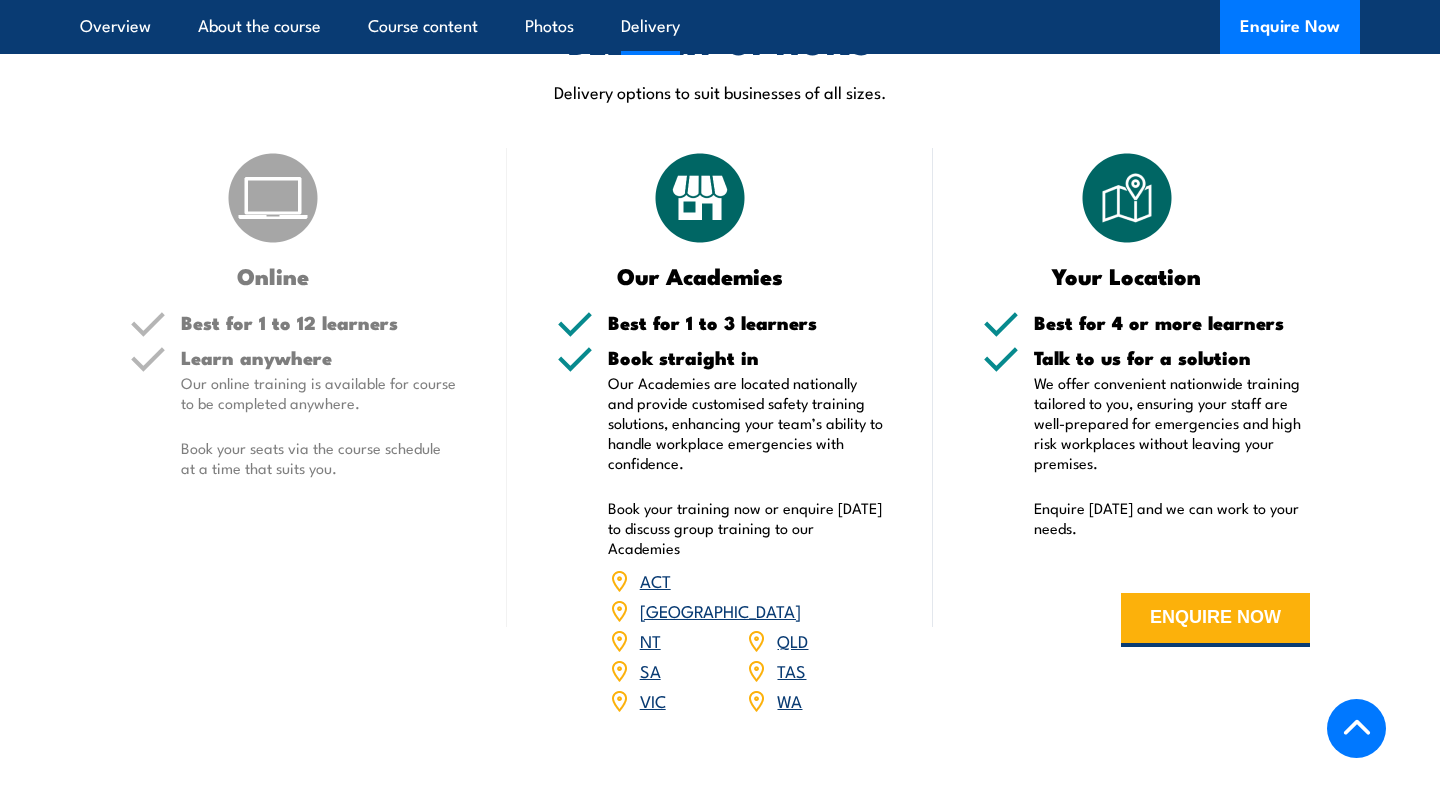 click on "SA" at bounding box center [677, 671] 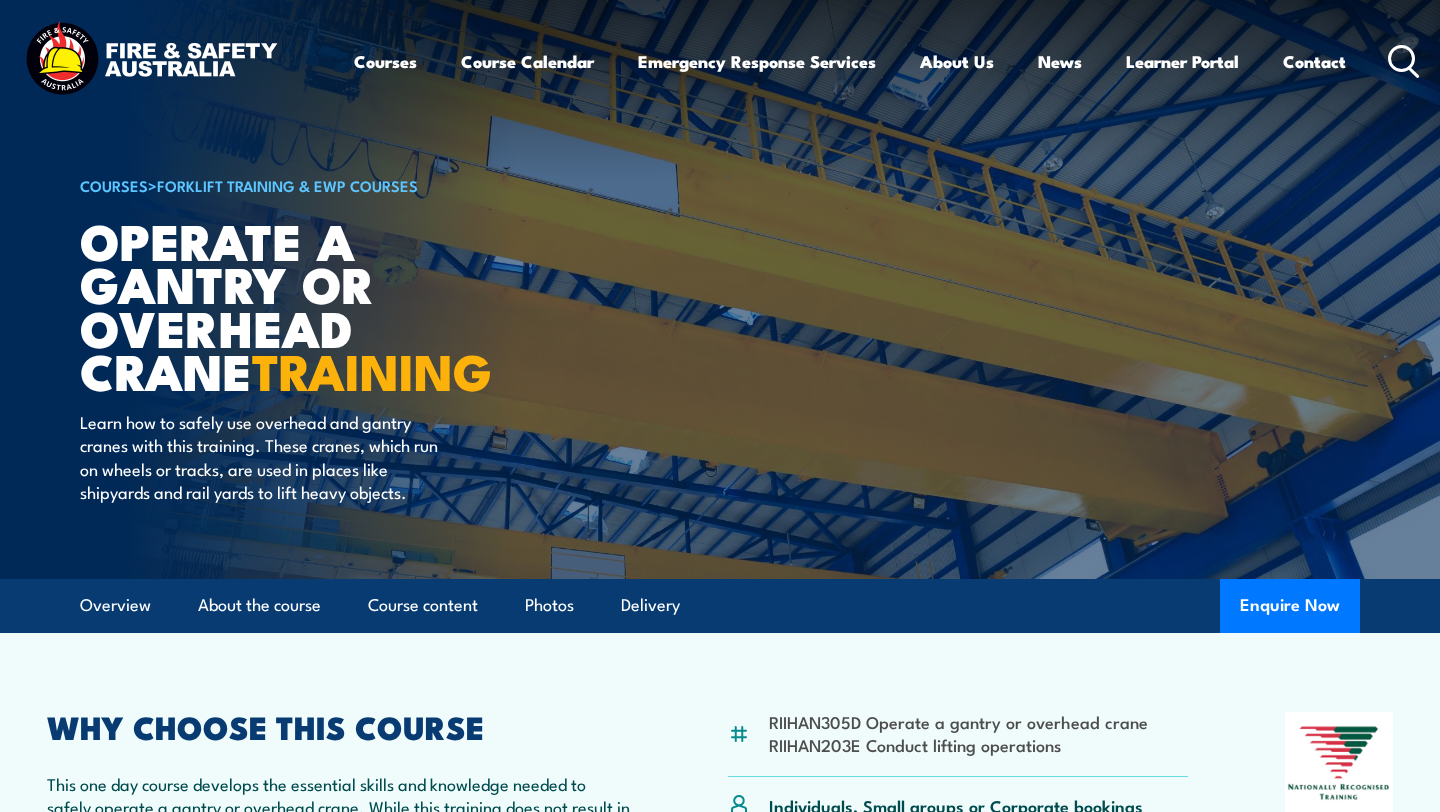 scroll, scrollTop: 0, scrollLeft: 0, axis: both 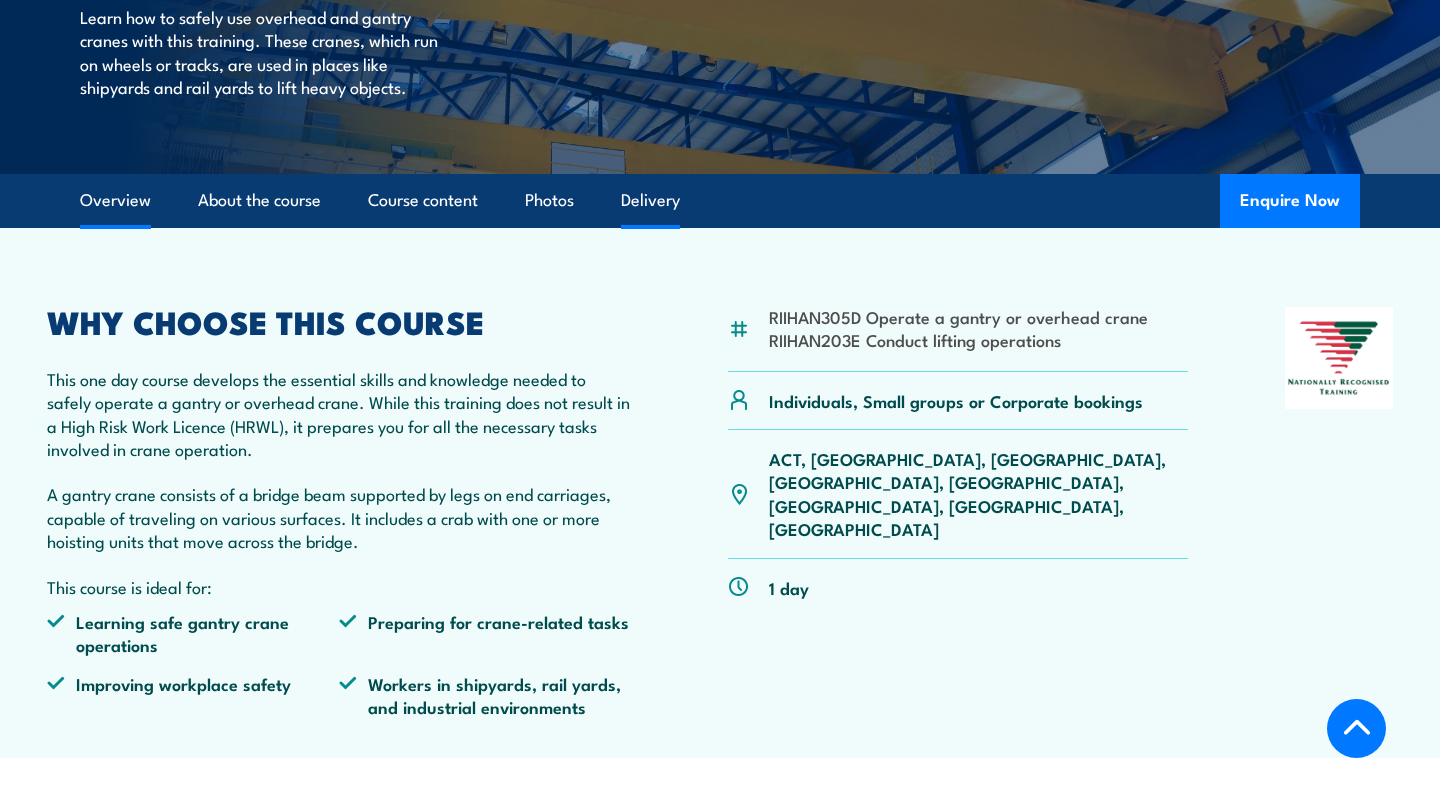 click on "Delivery" at bounding box center (650, 200) 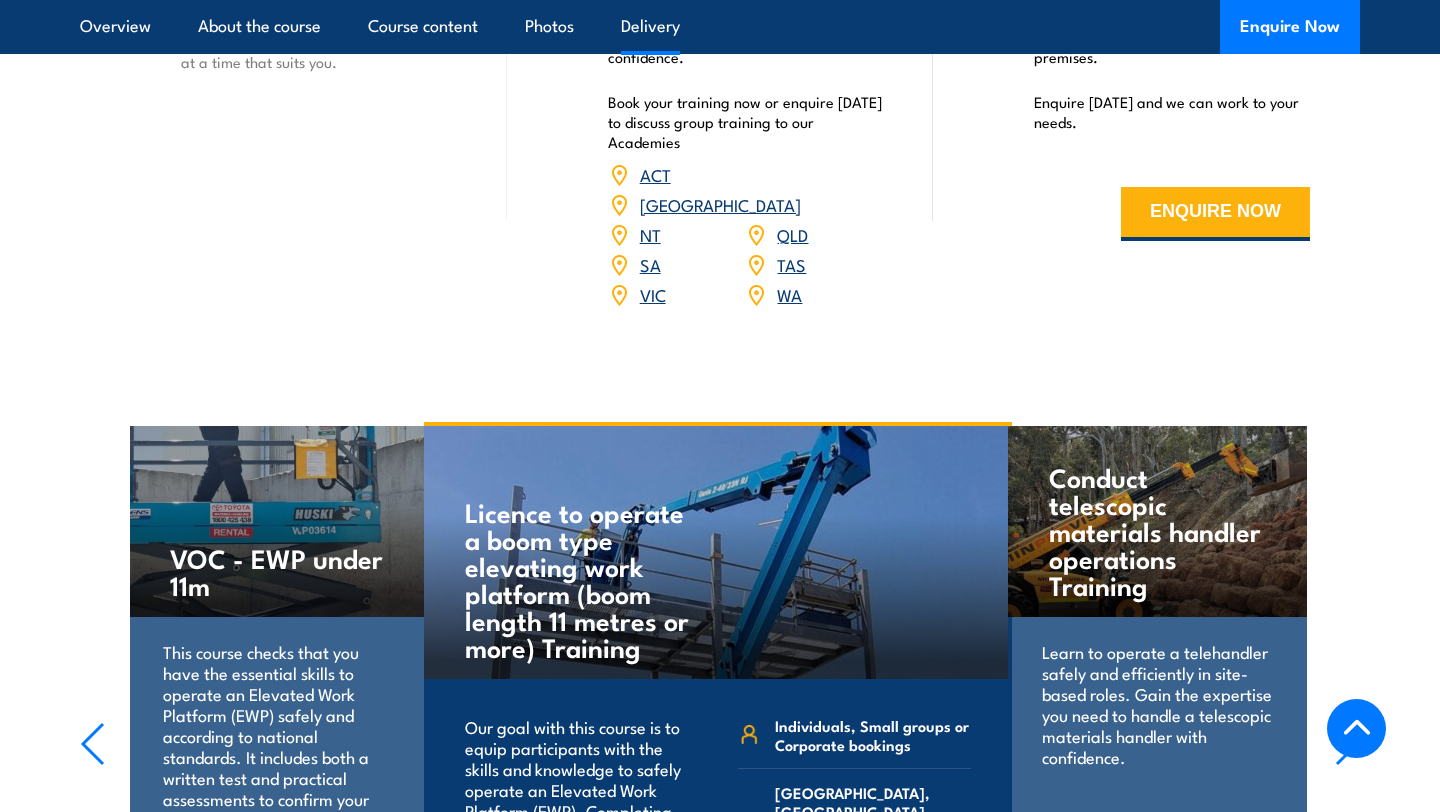 scroll, scrollTop: 2645, scrollLeft: 0, axis: vertical 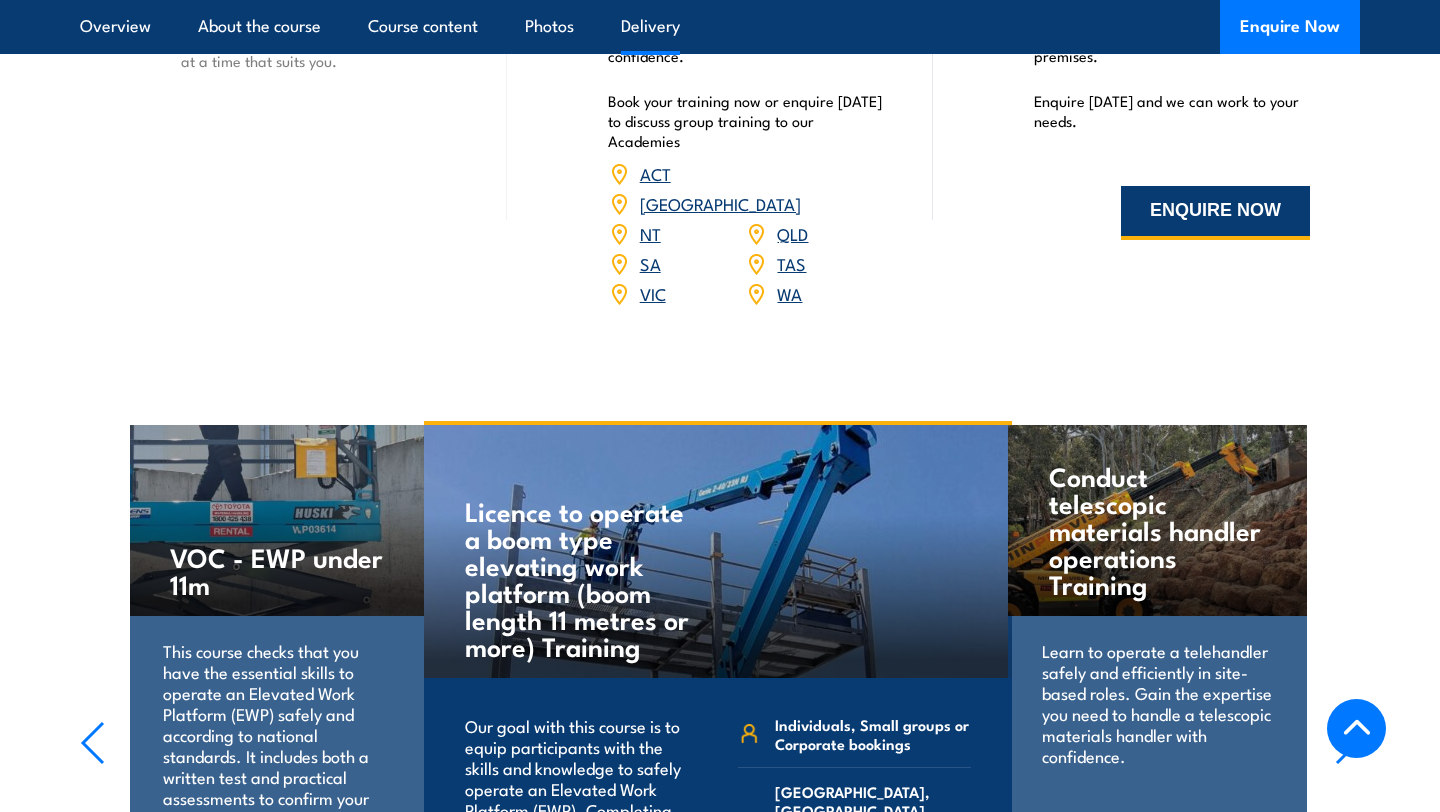click on "ENQUIRE NOW" at bounding box center (1215, 213) 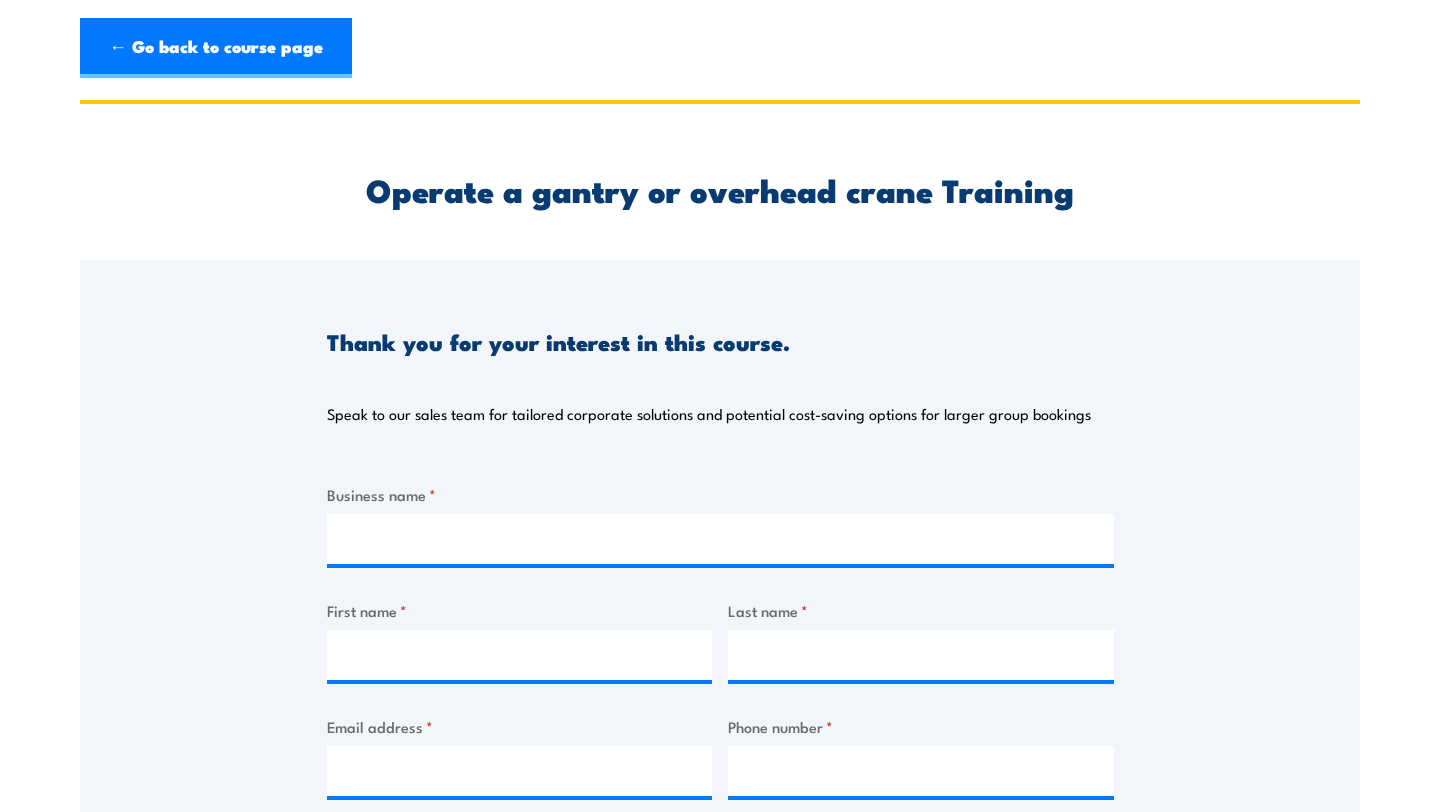 scroll, scrollTop: 0, scrollLeft: 0, axis: both 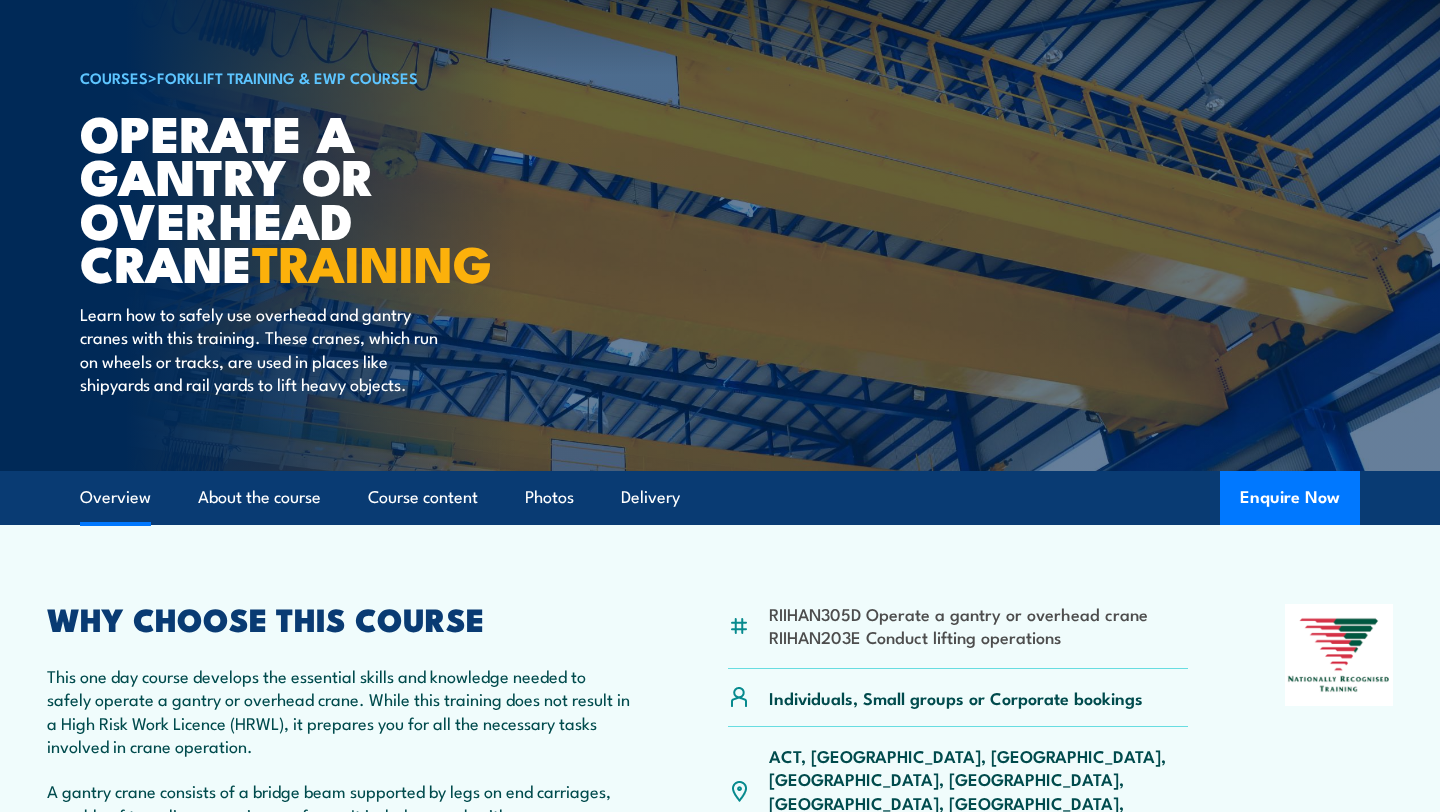 click on "Overview" at bounding box center (115, 497) 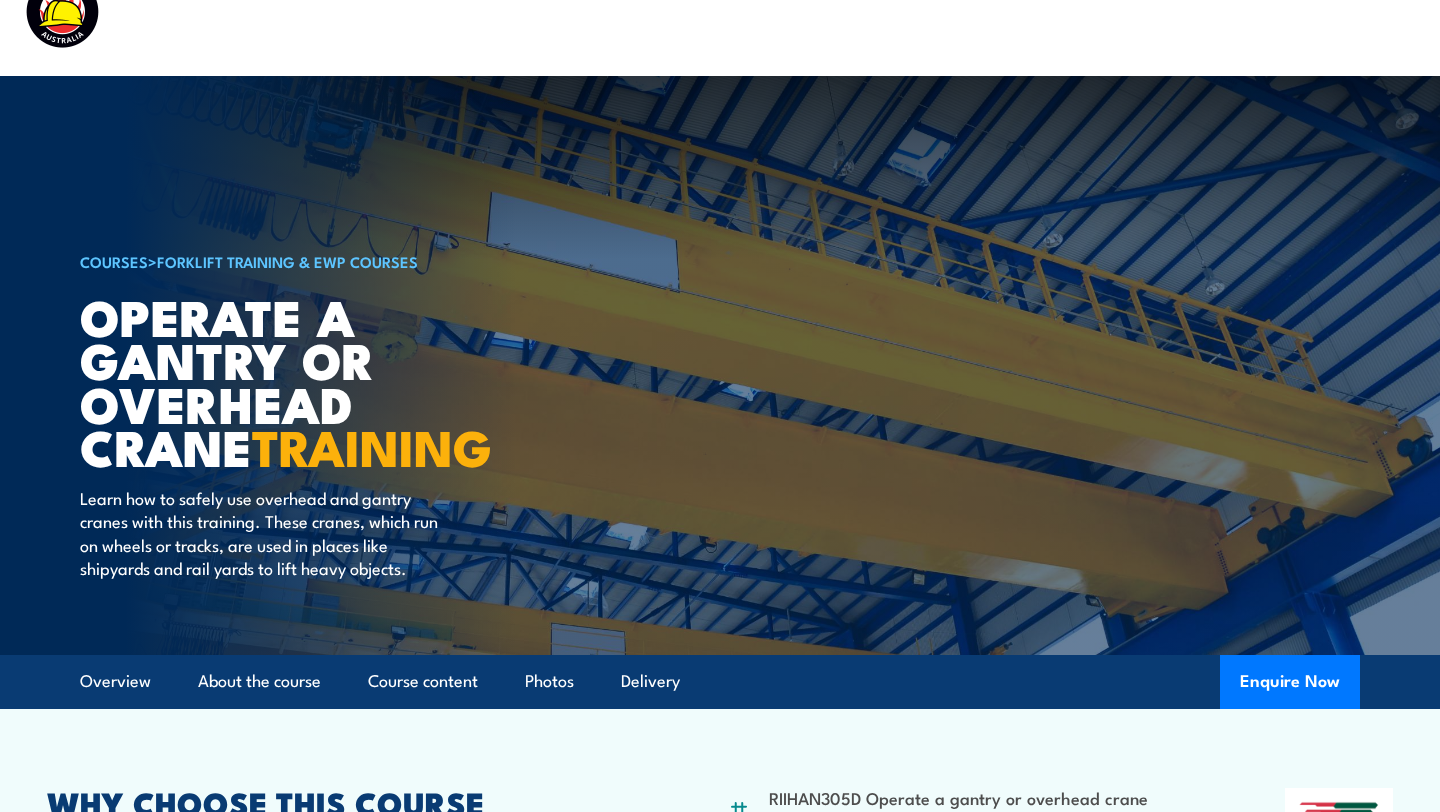 scroll, scrollTop: 0, scrollLeft: 0, axis: both 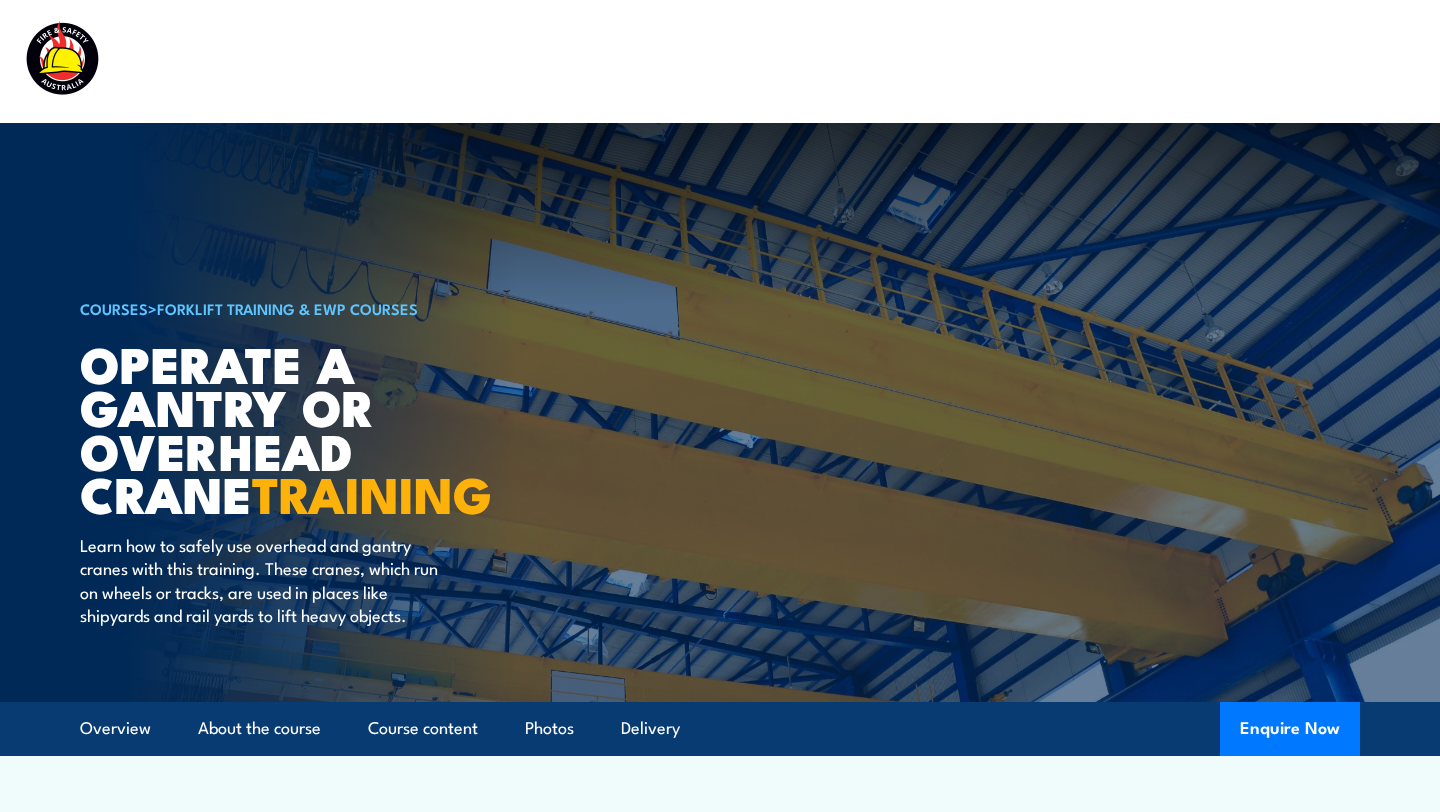 click on "COURSES" at bounding box center (114, 308) 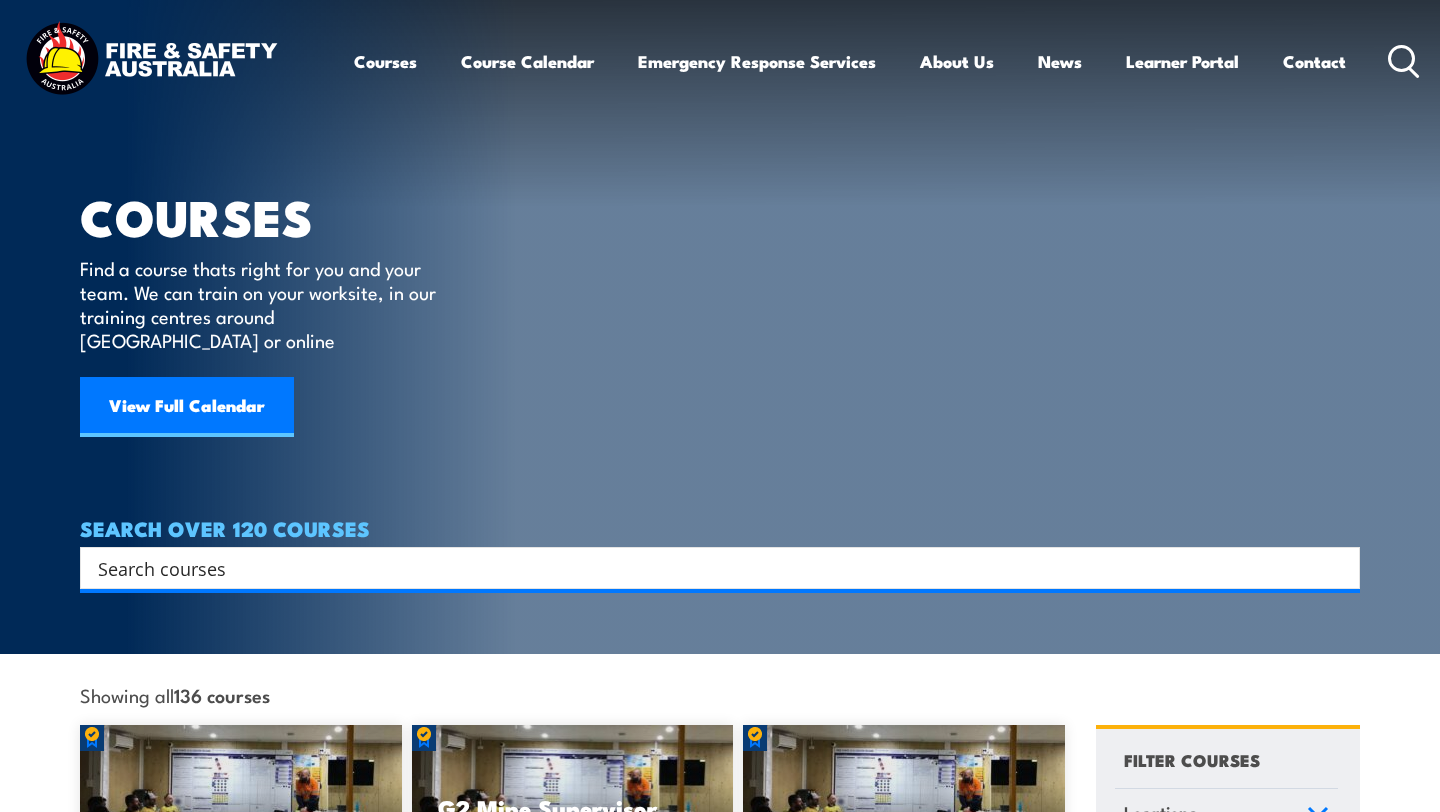 scroll, scrollTop: 0, scrollLeft: 0, axis: both 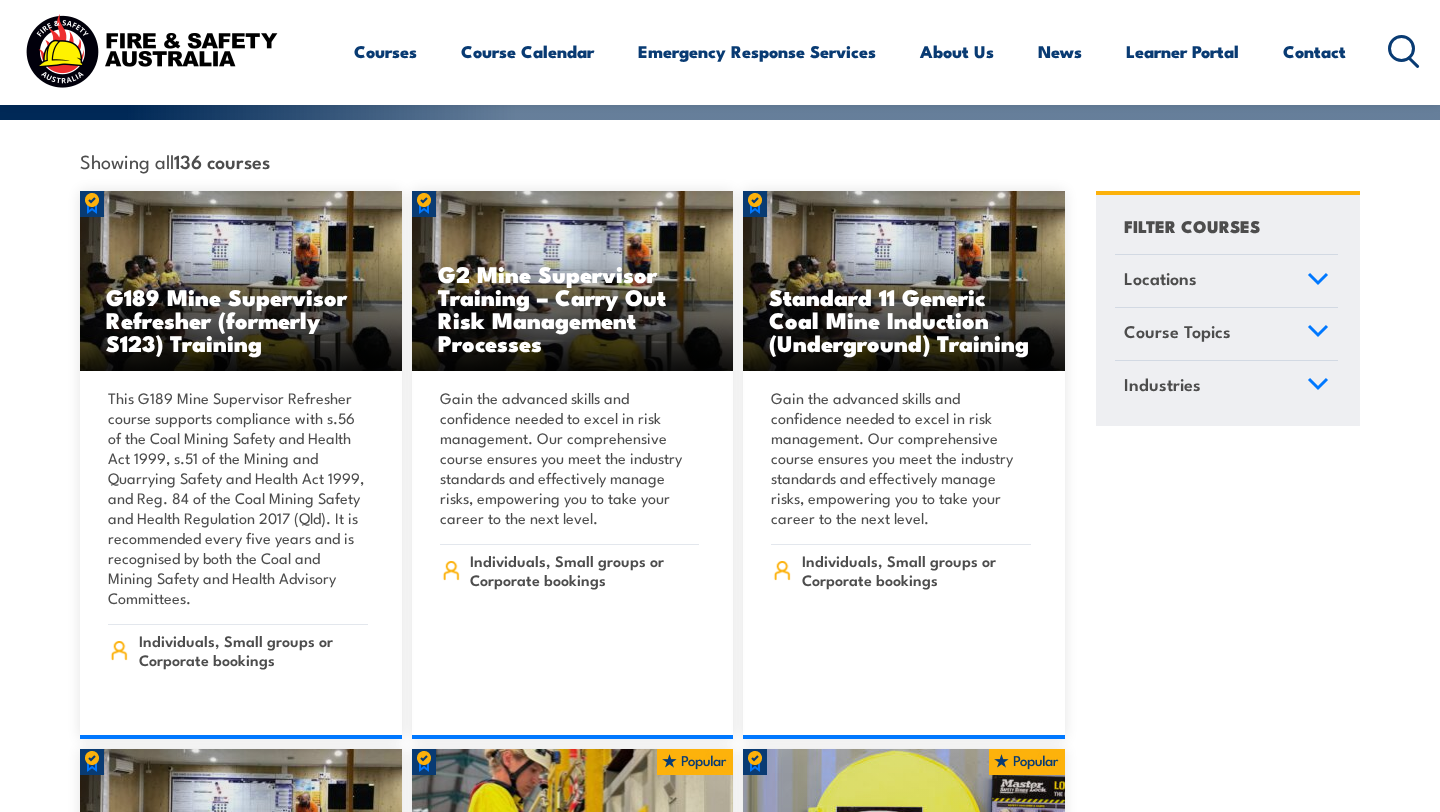 click 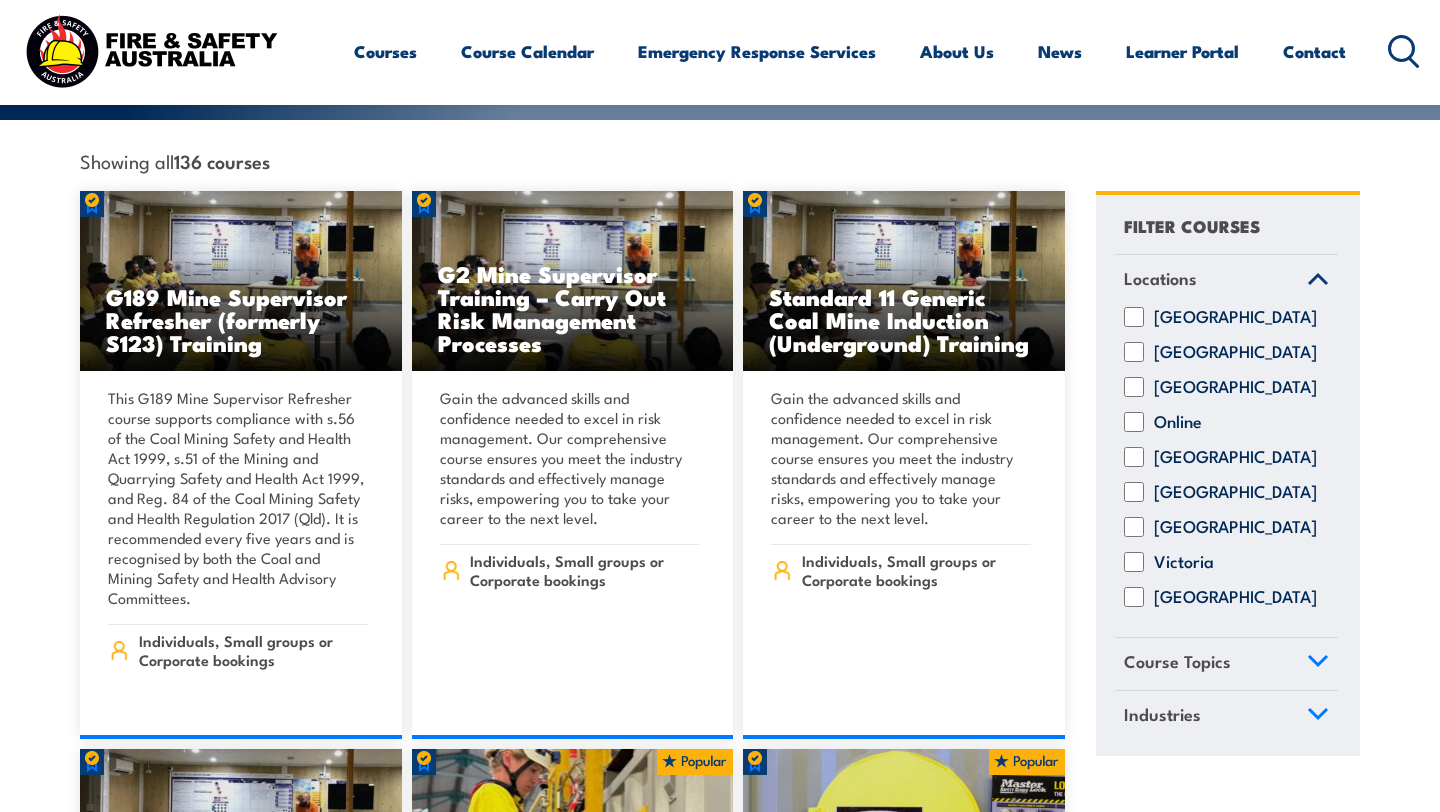 click on "Australian Capital Territory
New South Wales
Northern Territory
Online
Queensland
South Australia" at bounding box center (1226, 472) 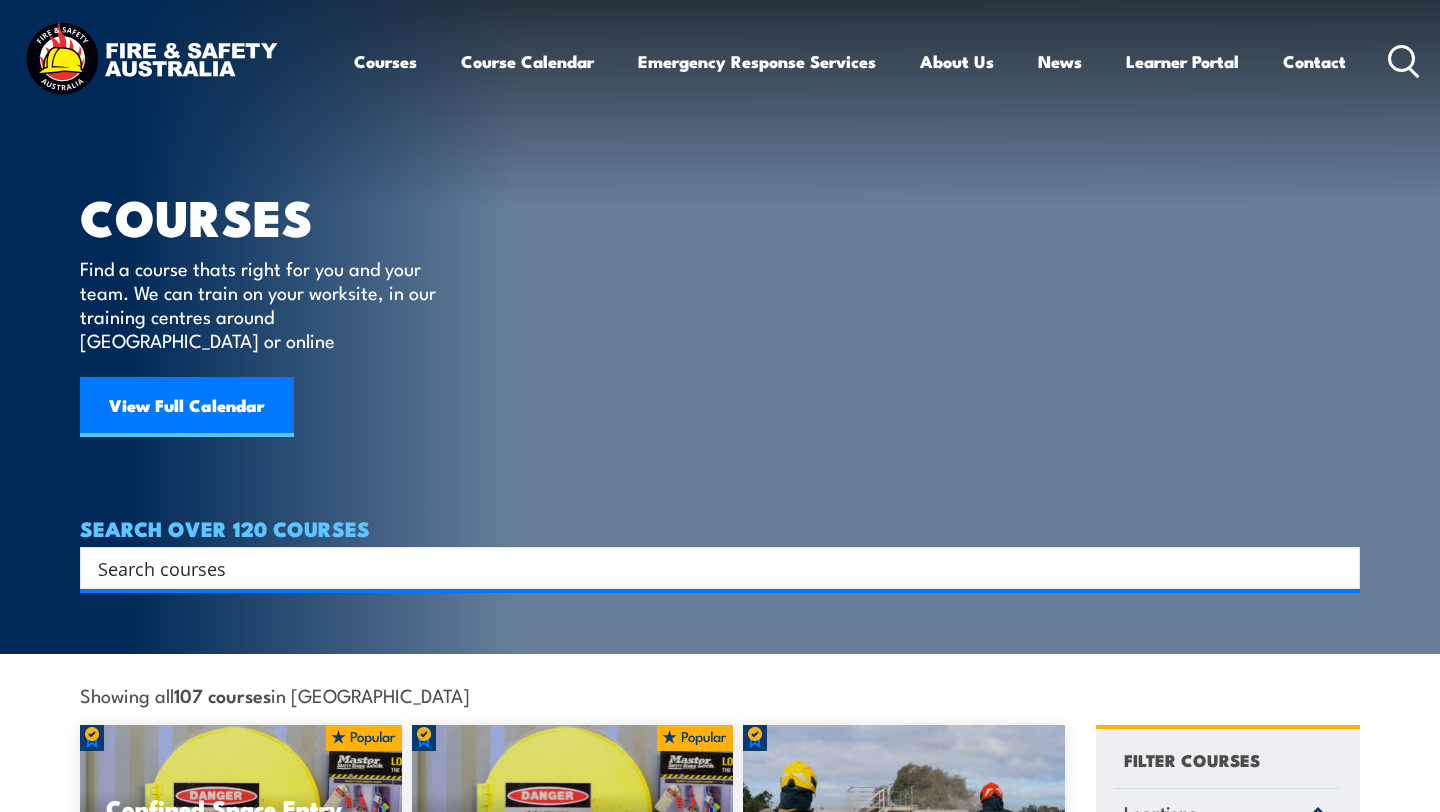 scroll, scrollTop: 0, scrollLeft: 0, axis: both 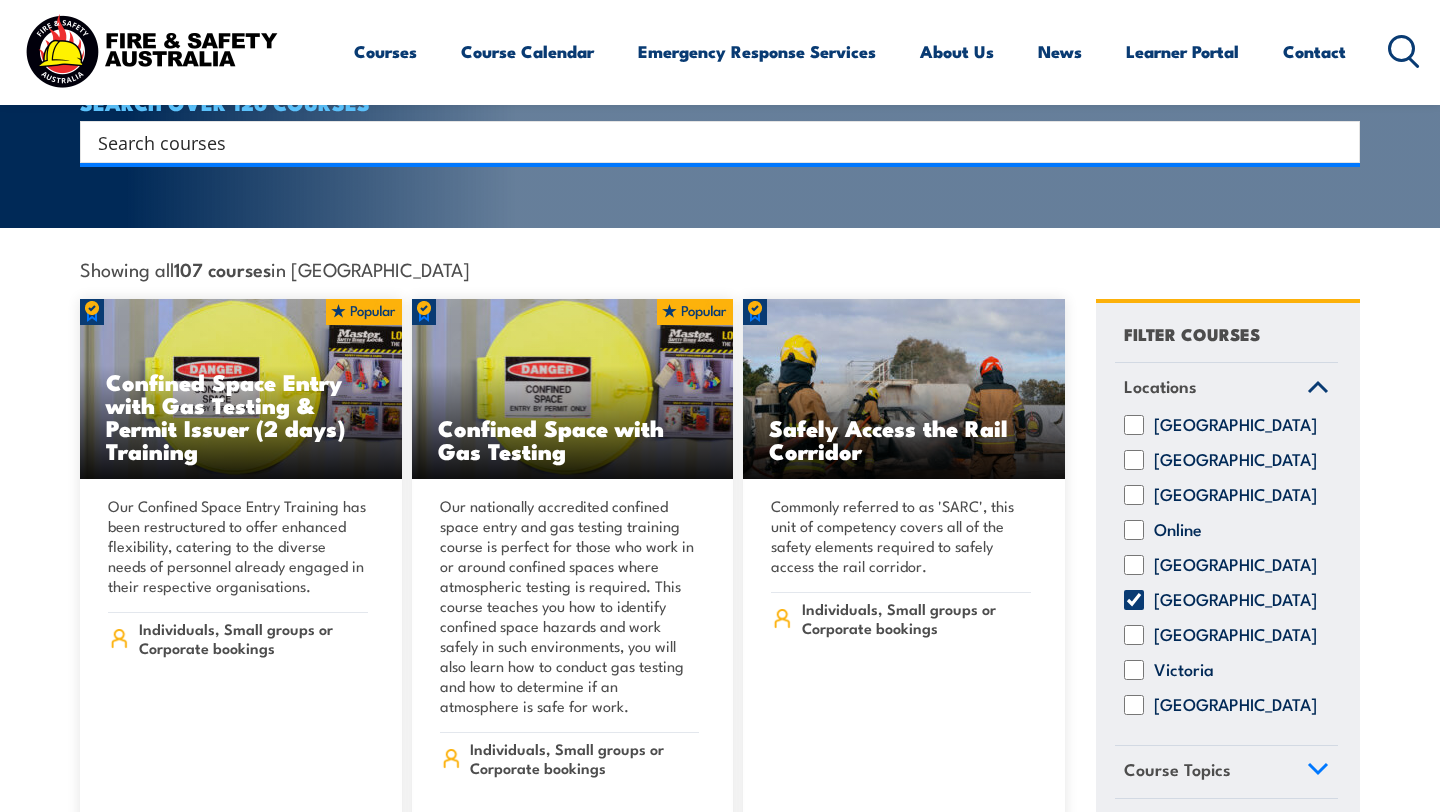 click on "Showing all
107 courses
in South Australia
Locations
Online" at bounding box center [720, 9029] 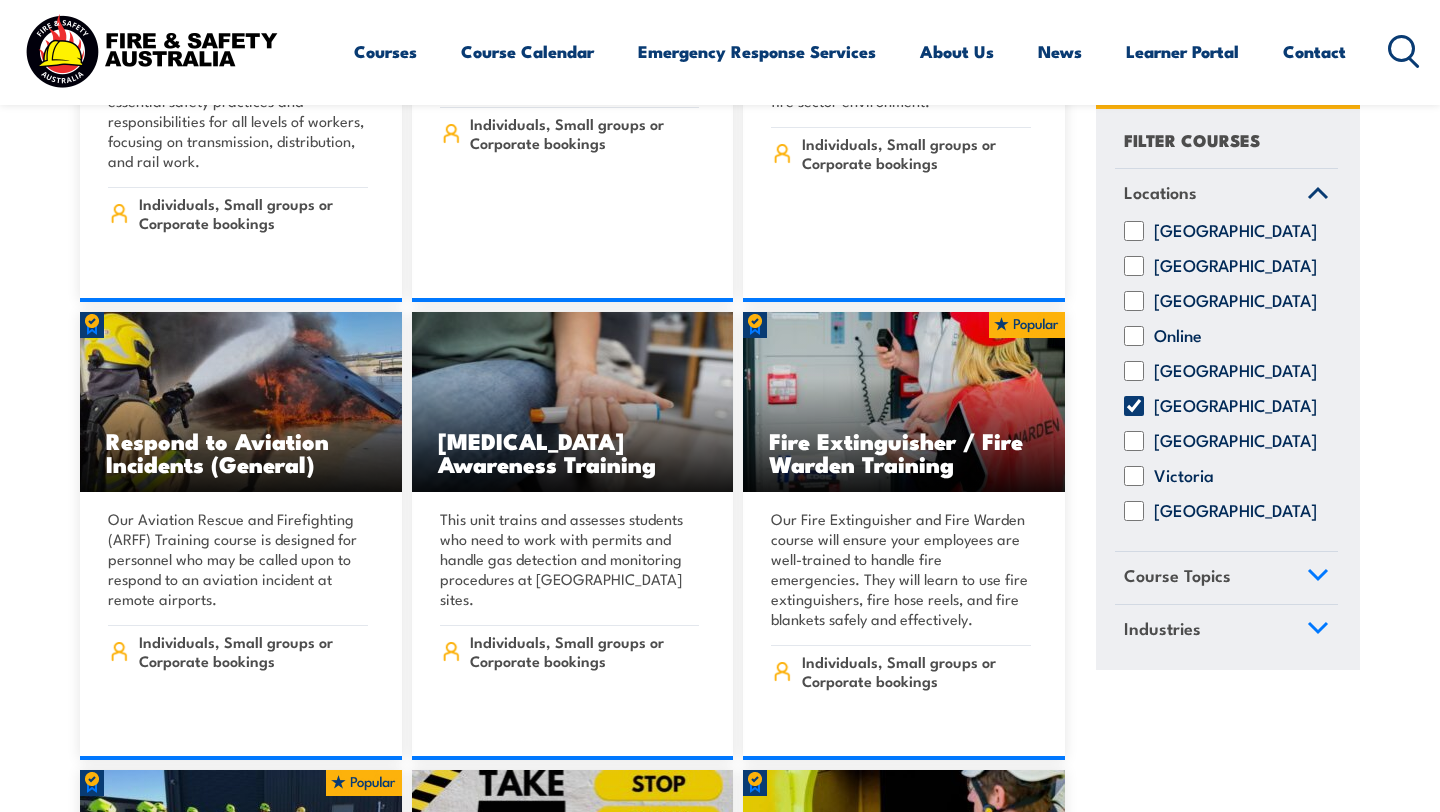 scroll, scrollTop: 3465, scrollLeft: 0, axis: vertical 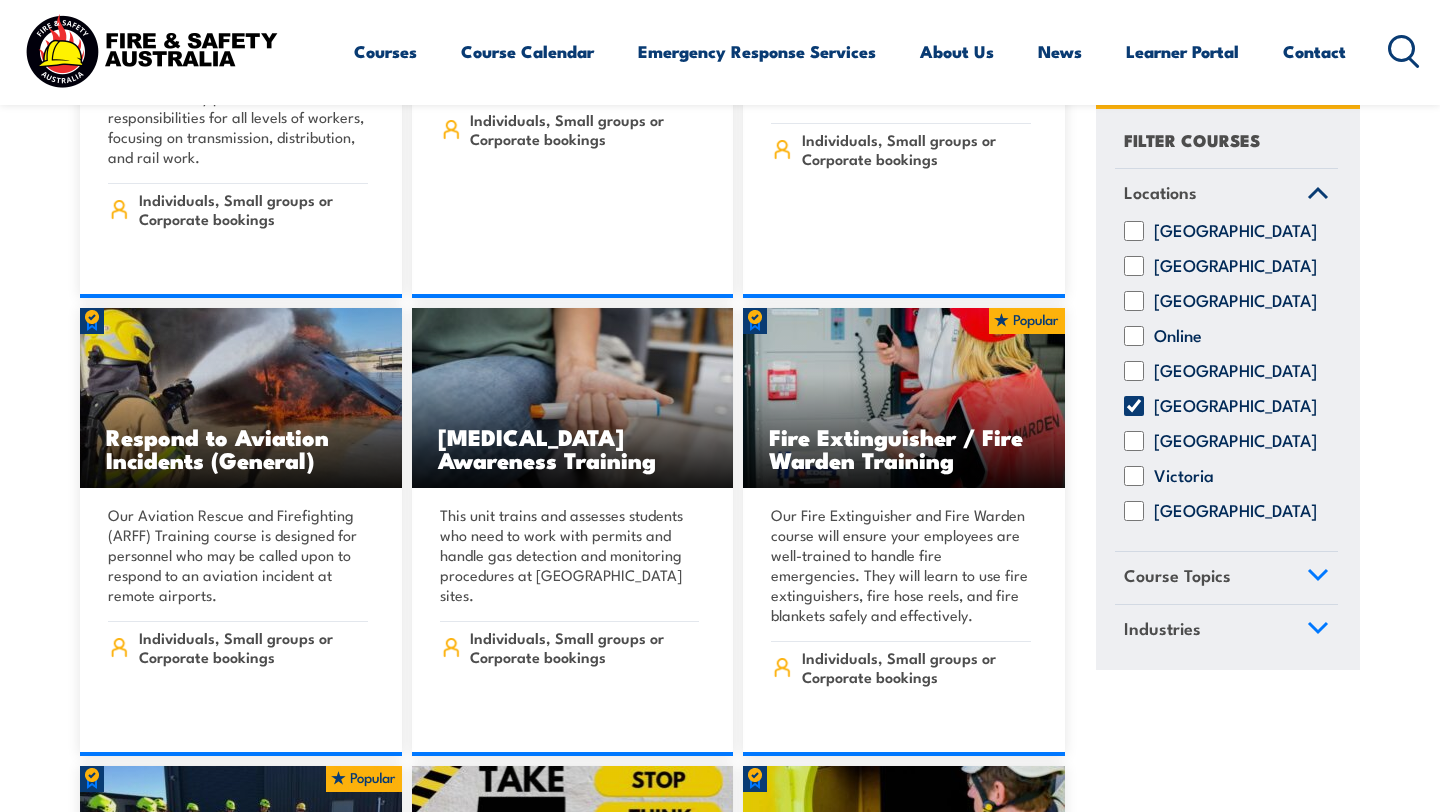 click on "Showing all
107 courses
in South Australia
Locations
Online" at bounding box center [720, 5990] 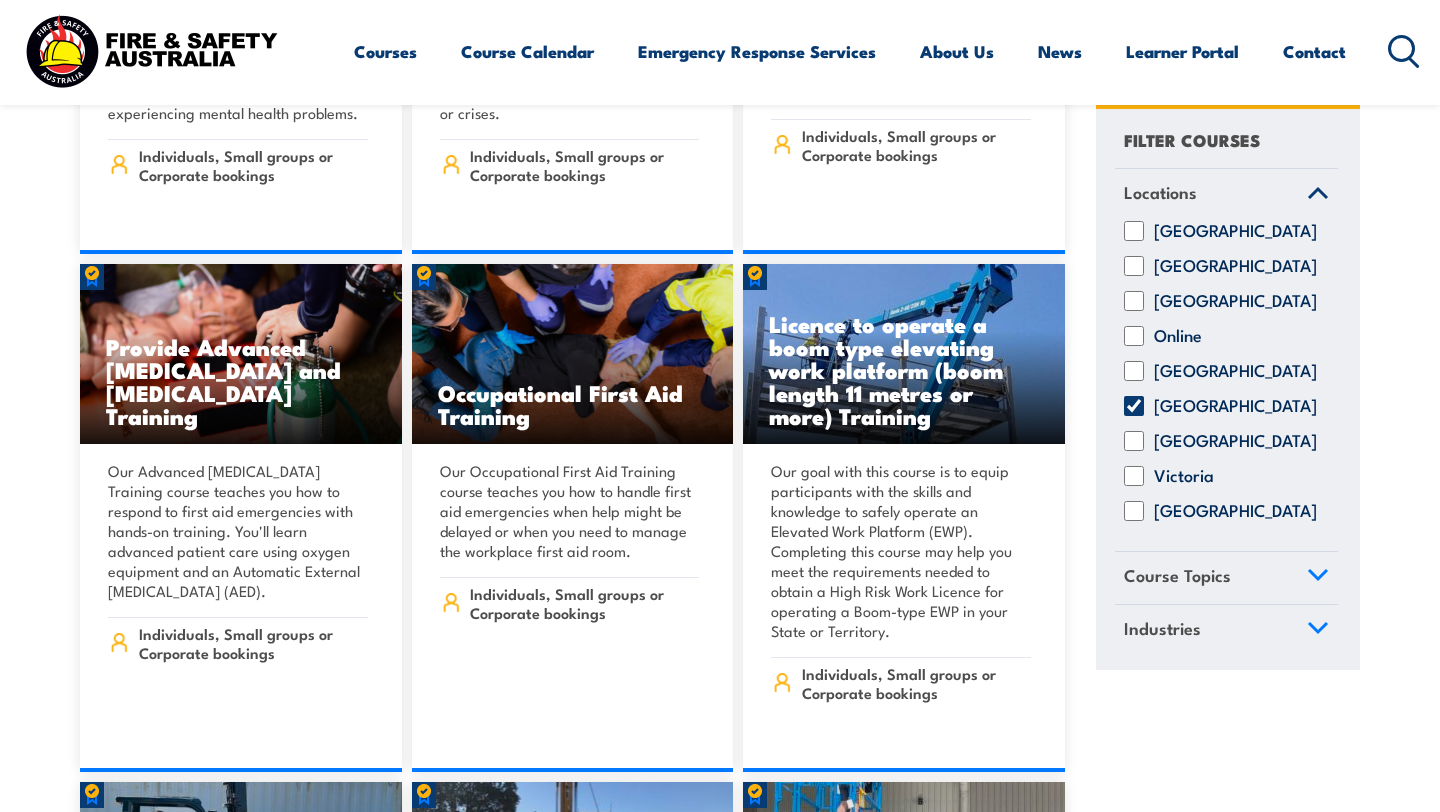 scroll, scrollTop: 8639, scrollLeft: 0, axis: vertical 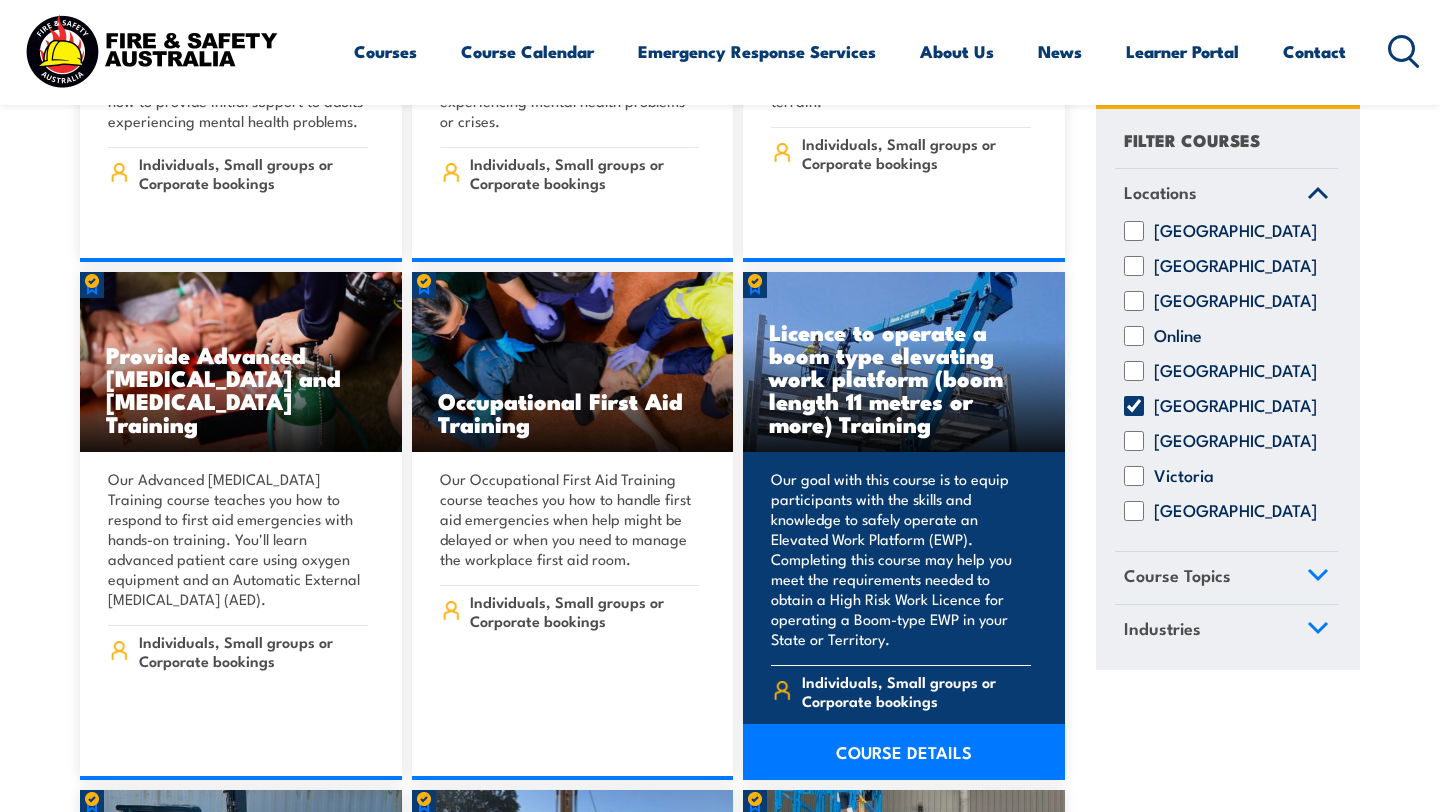 click on "Licence to operate a boom type elevating work platform (boom length 11 metres or more) Training" at bounding box center [904, 377] 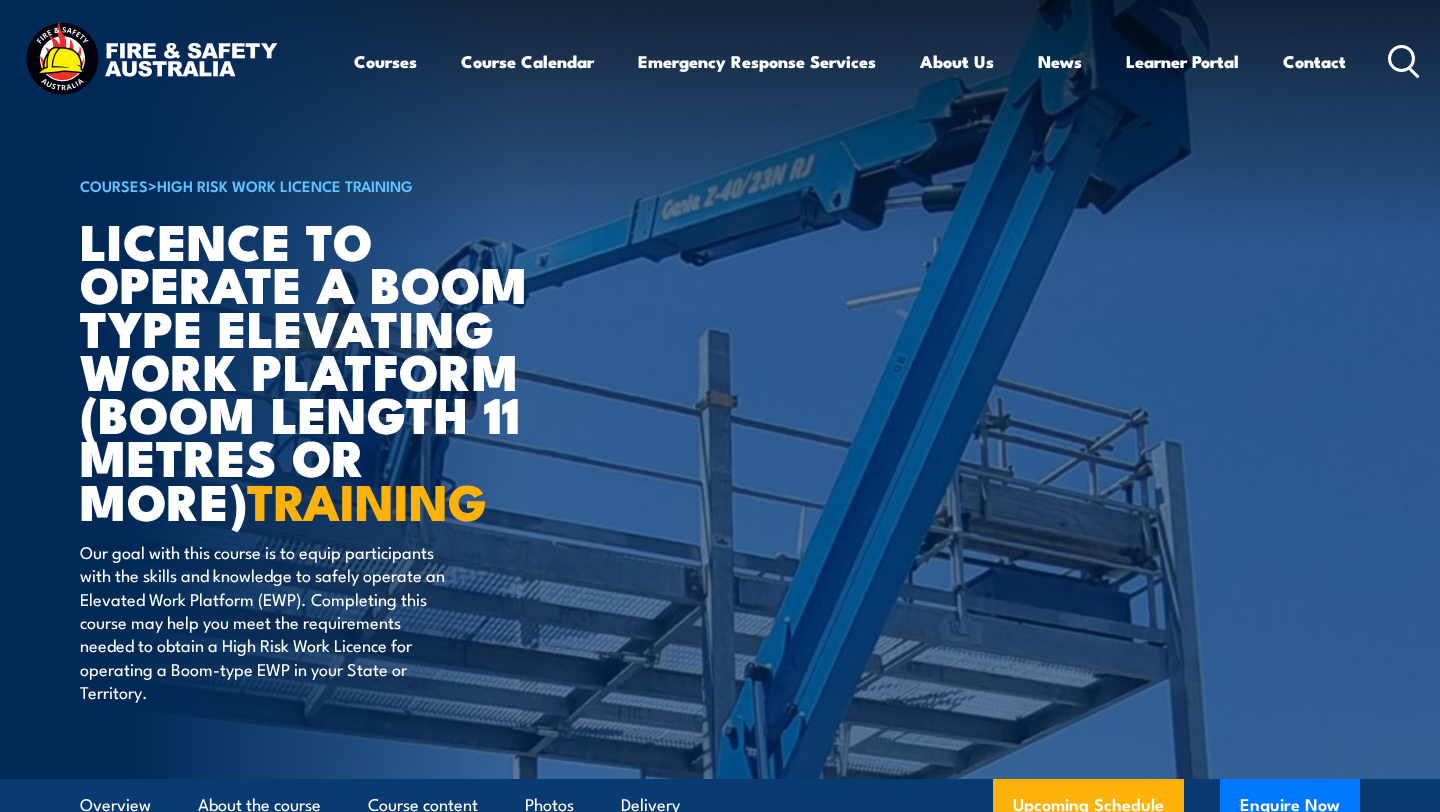 scroll, scrollTop: 147, scrollLeft: 0, axis: vertical 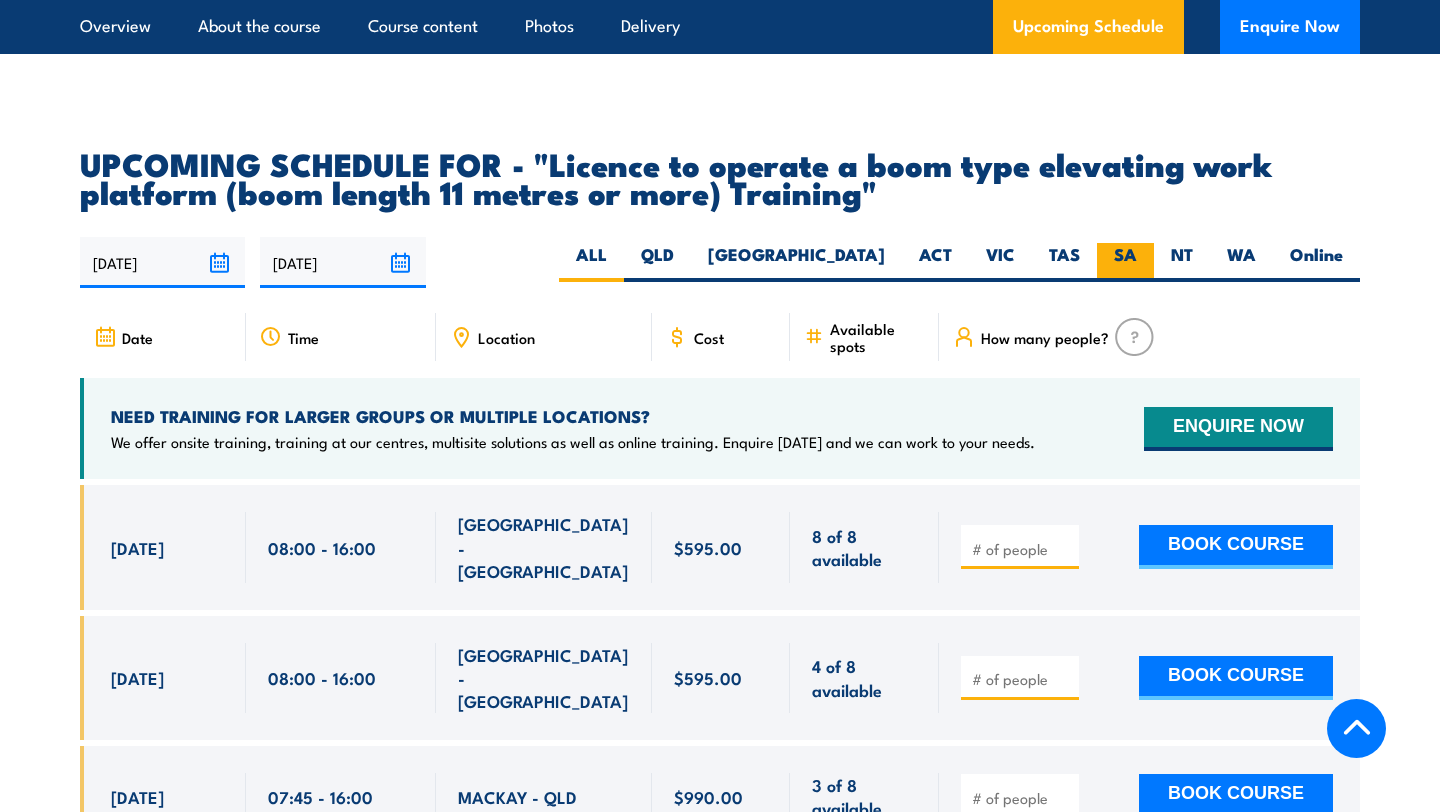 click on "SA" at bounding box center (1125, 262) 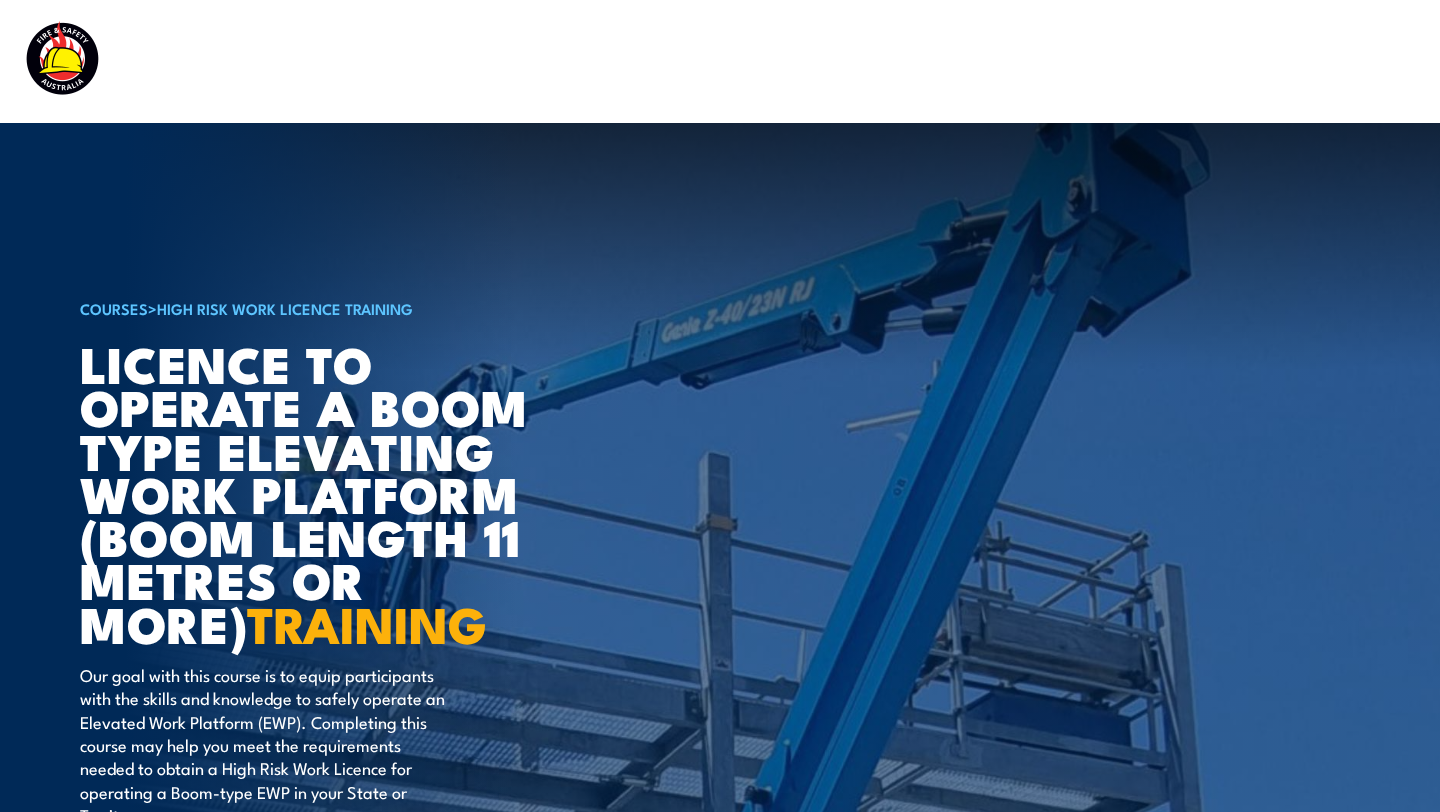 scroll, scrollTop: 0, scrollLeft: 0, axis: both 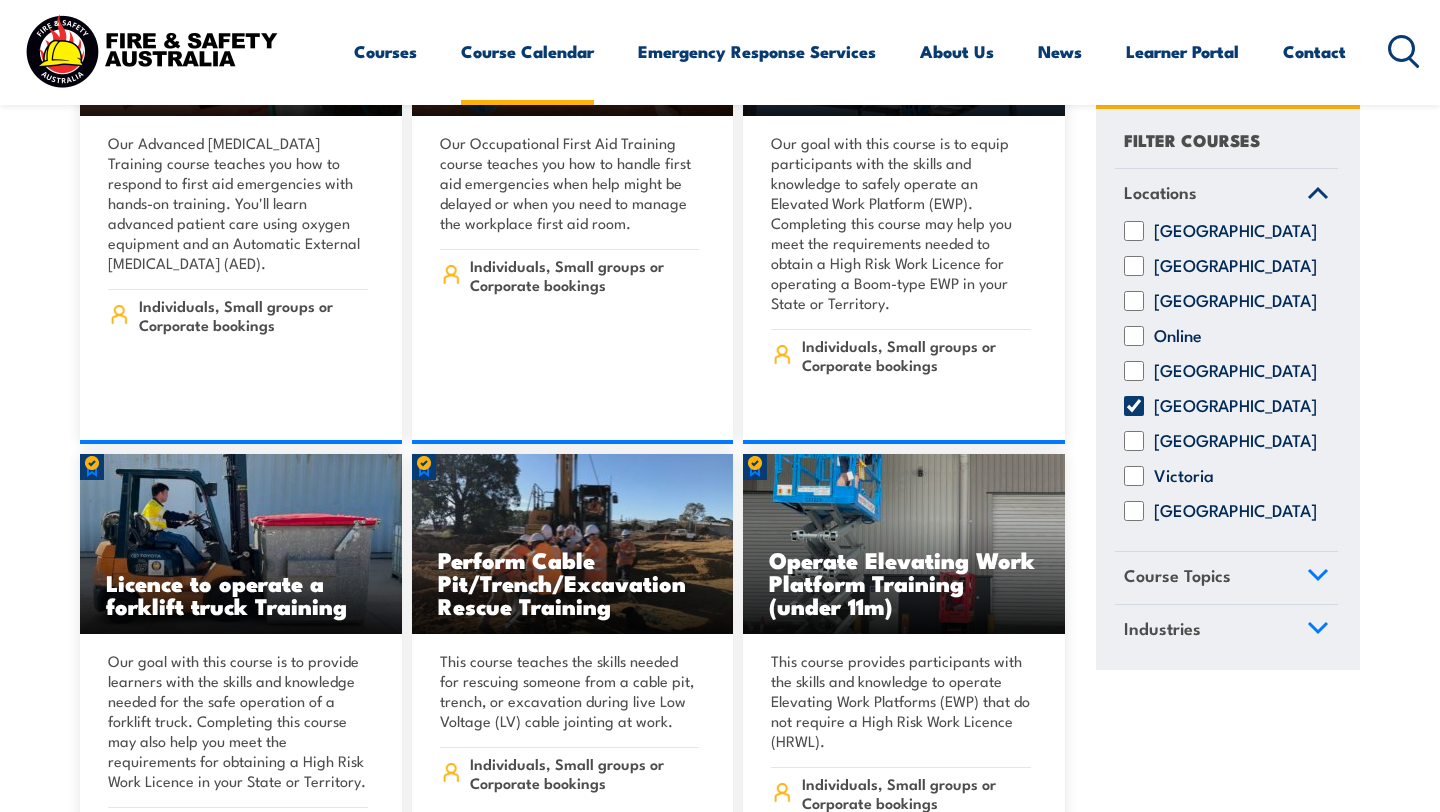 click on "Course Calendar" at bounding box center [527, 51] 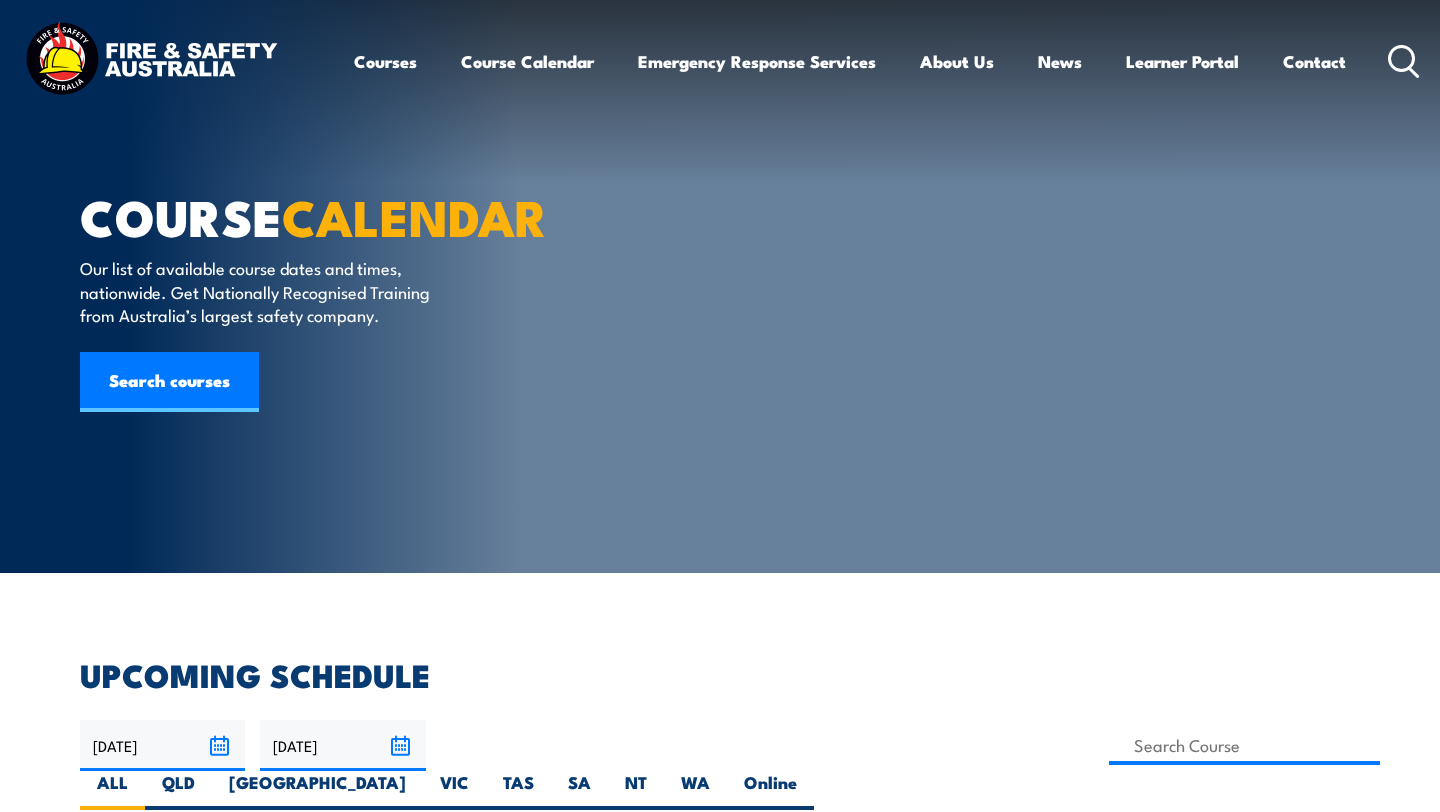 scroll, scrollTop: 405, scrollLeft: 0, axis: vertical 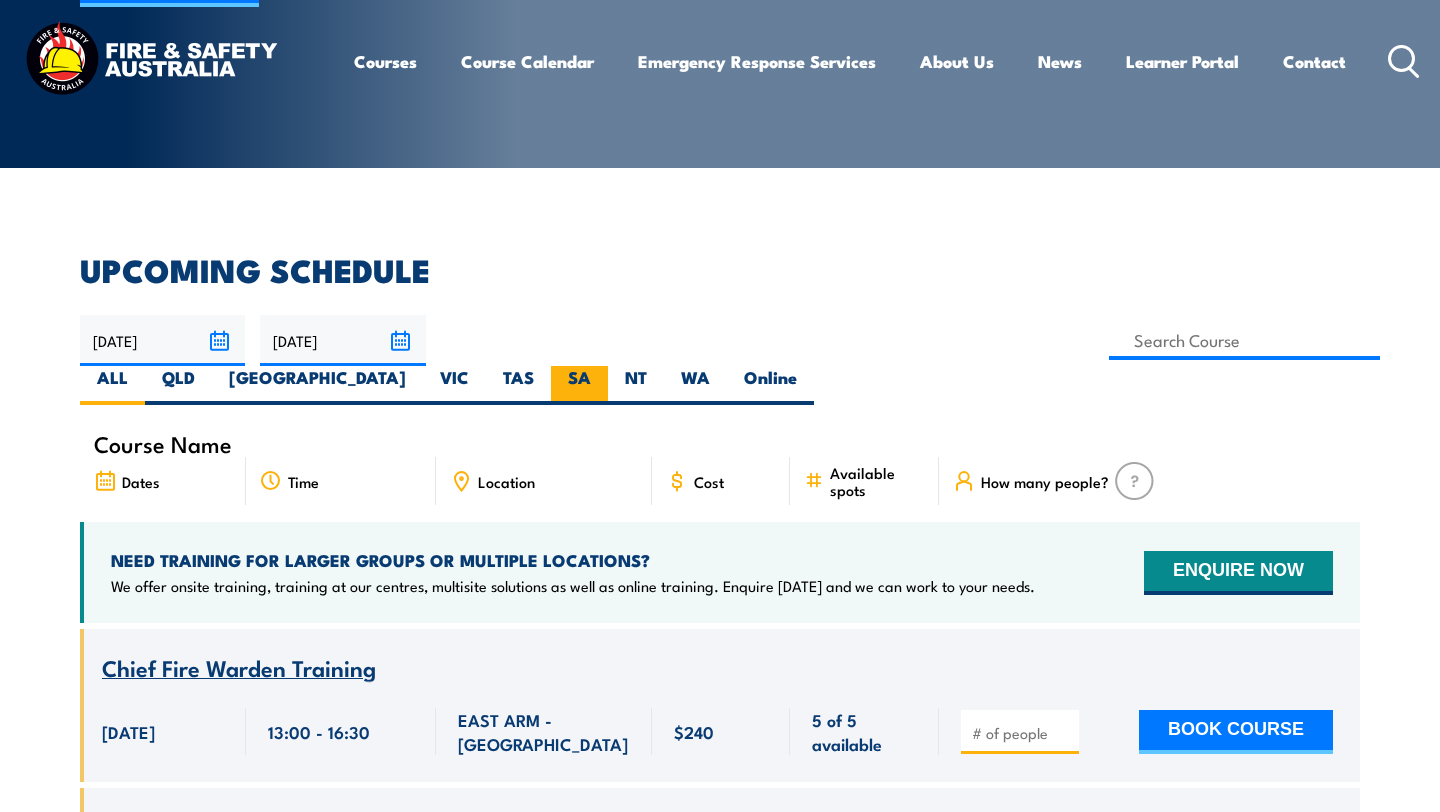 click on "SA" at bounding box center (579, 385) 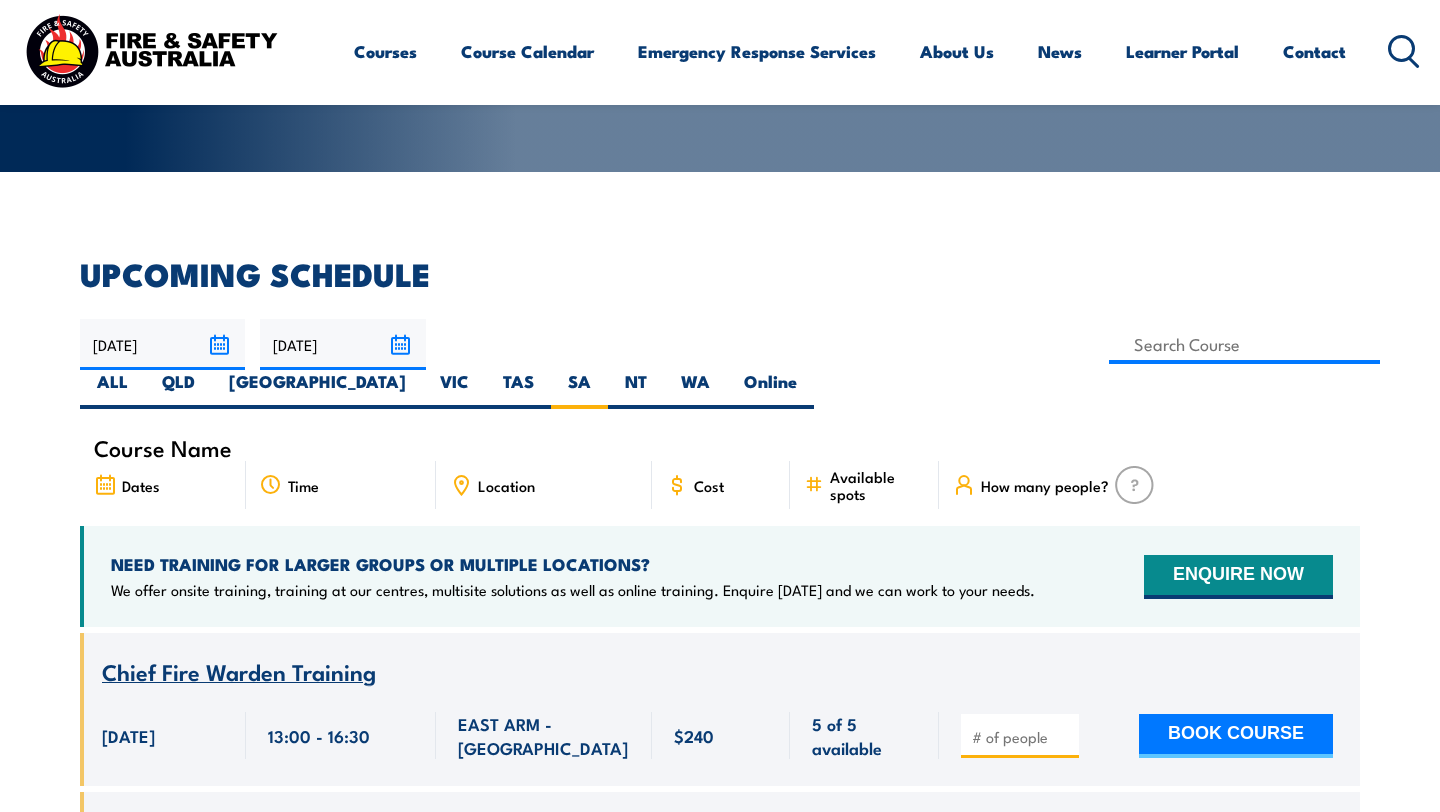 scroll, scrollTop: 412, scrollLeft: 0, axis: vertical 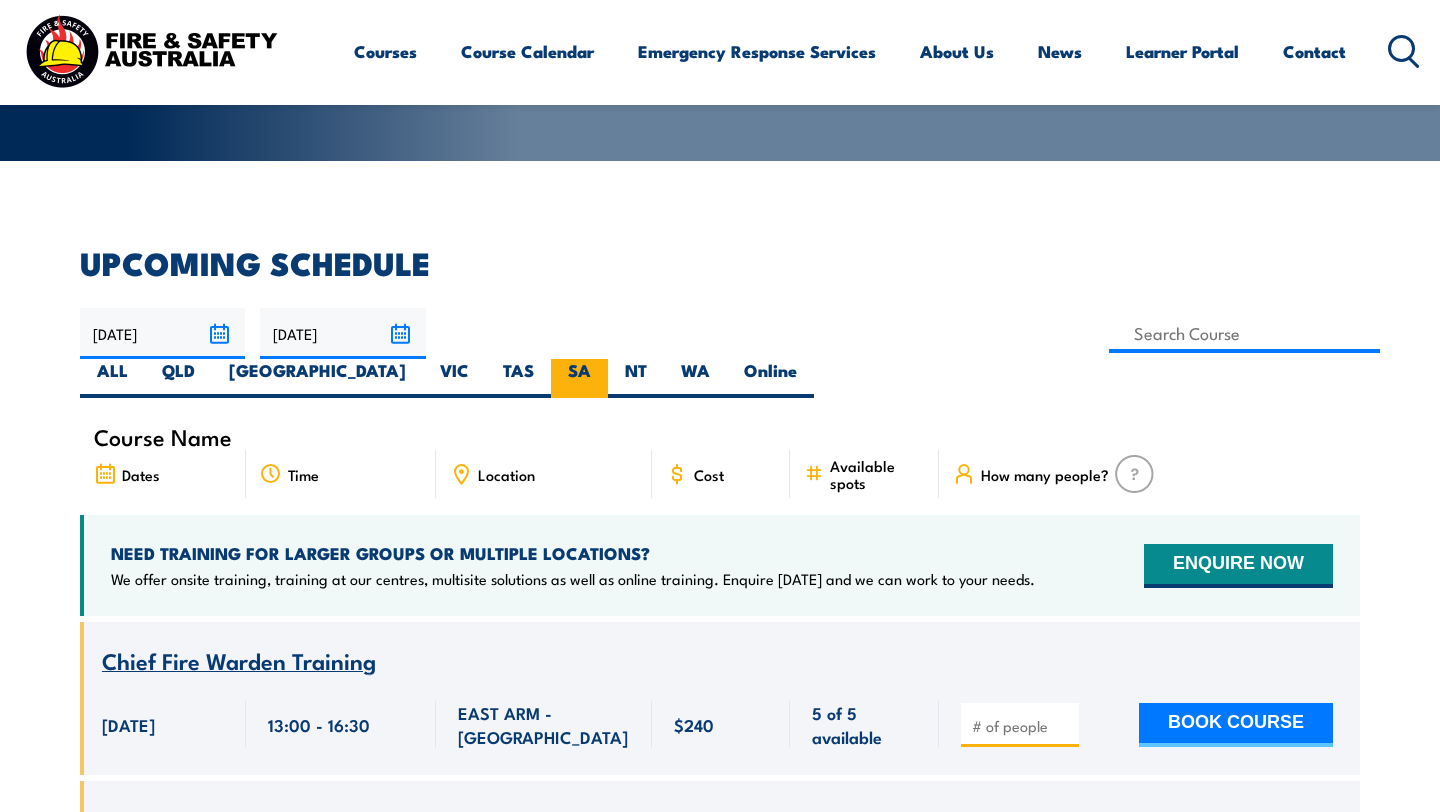 click on "SA" at bounding box center [579, 378] 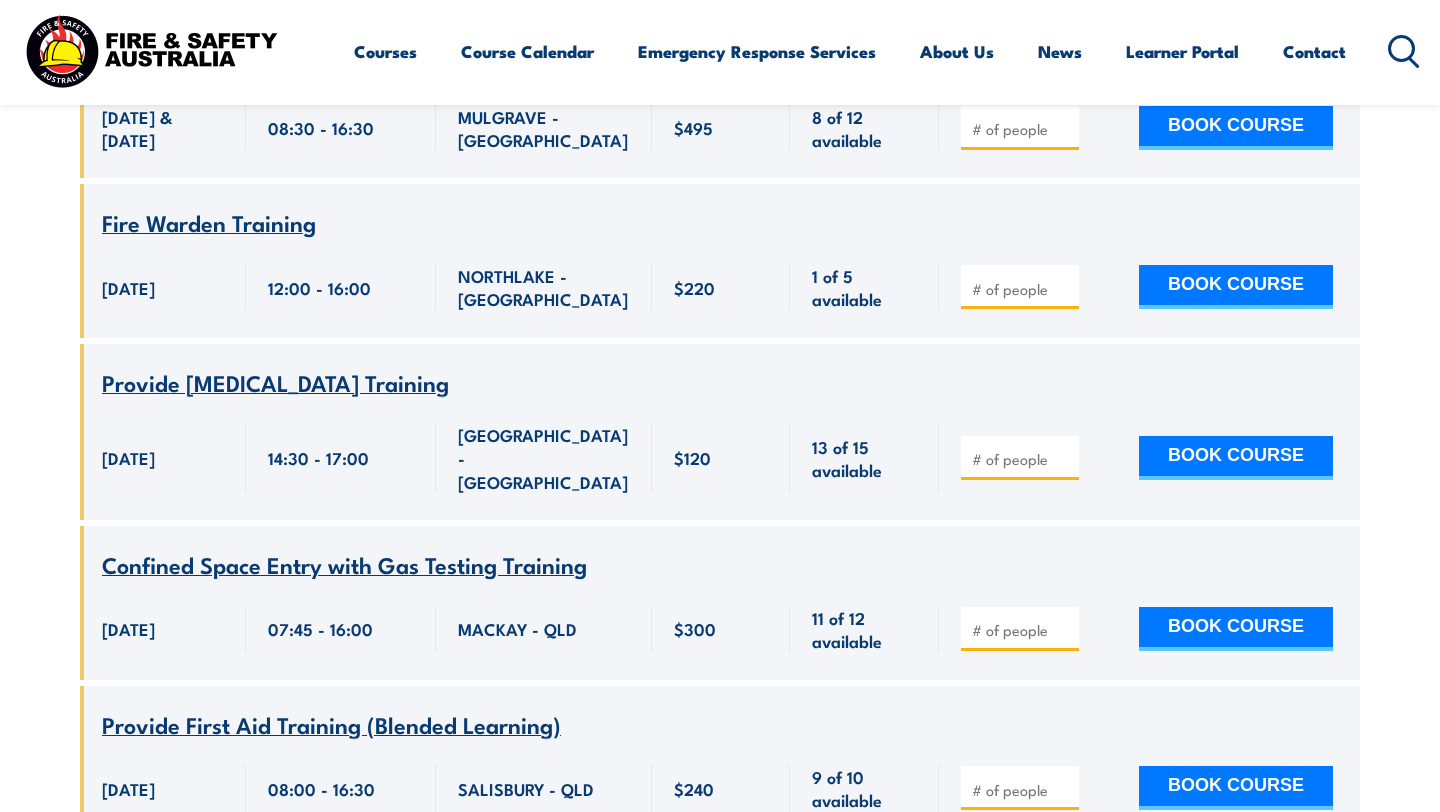scroll, scrollTop: 2816, scrollLeft: 0, axis: vertical 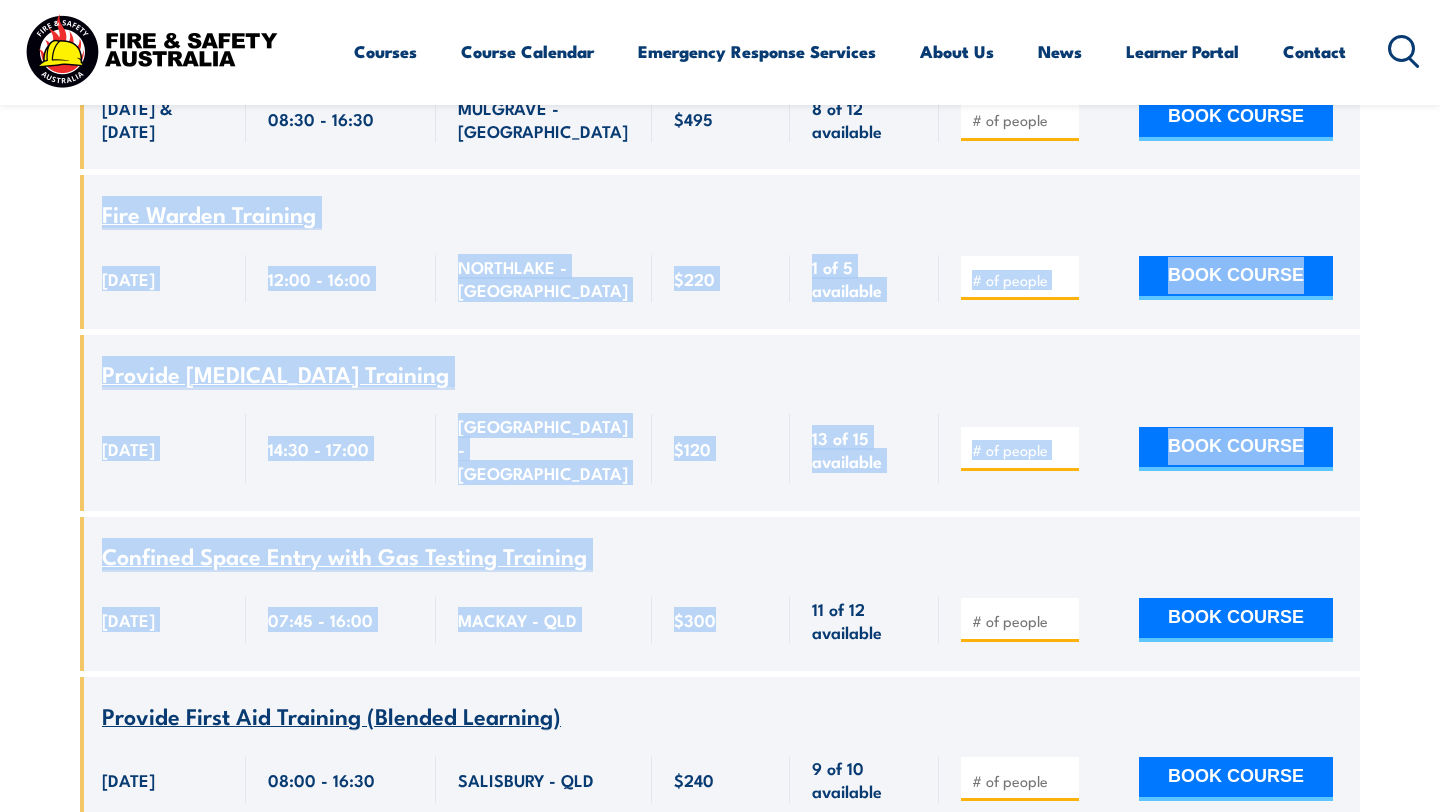 drag, startPoint x: 689, startPoint y: 557, endPoint x: 305, endPoint y: 125, distance: 577.9965 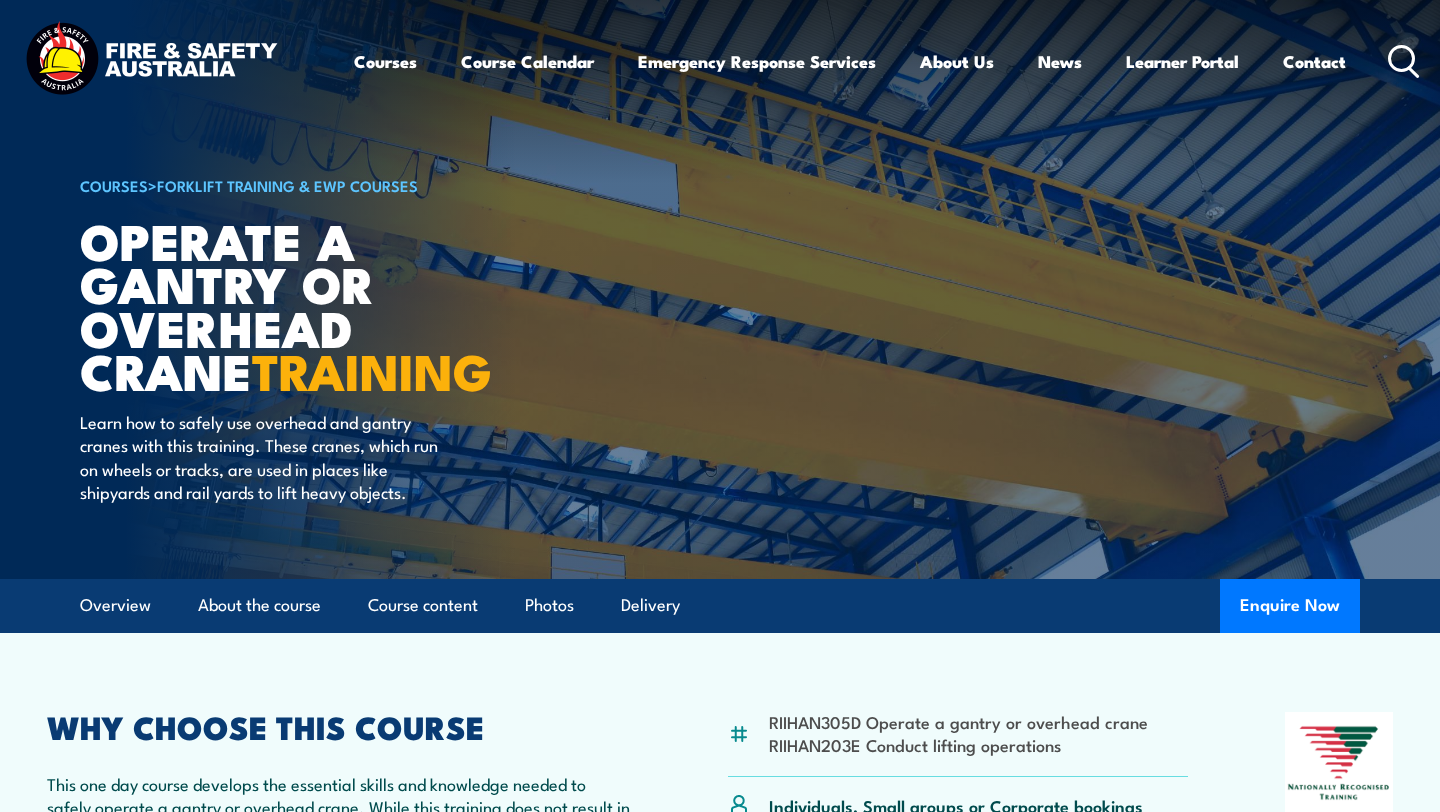 scroll, scrollTop: 1, scrollLeft: 0, axis: vertical 